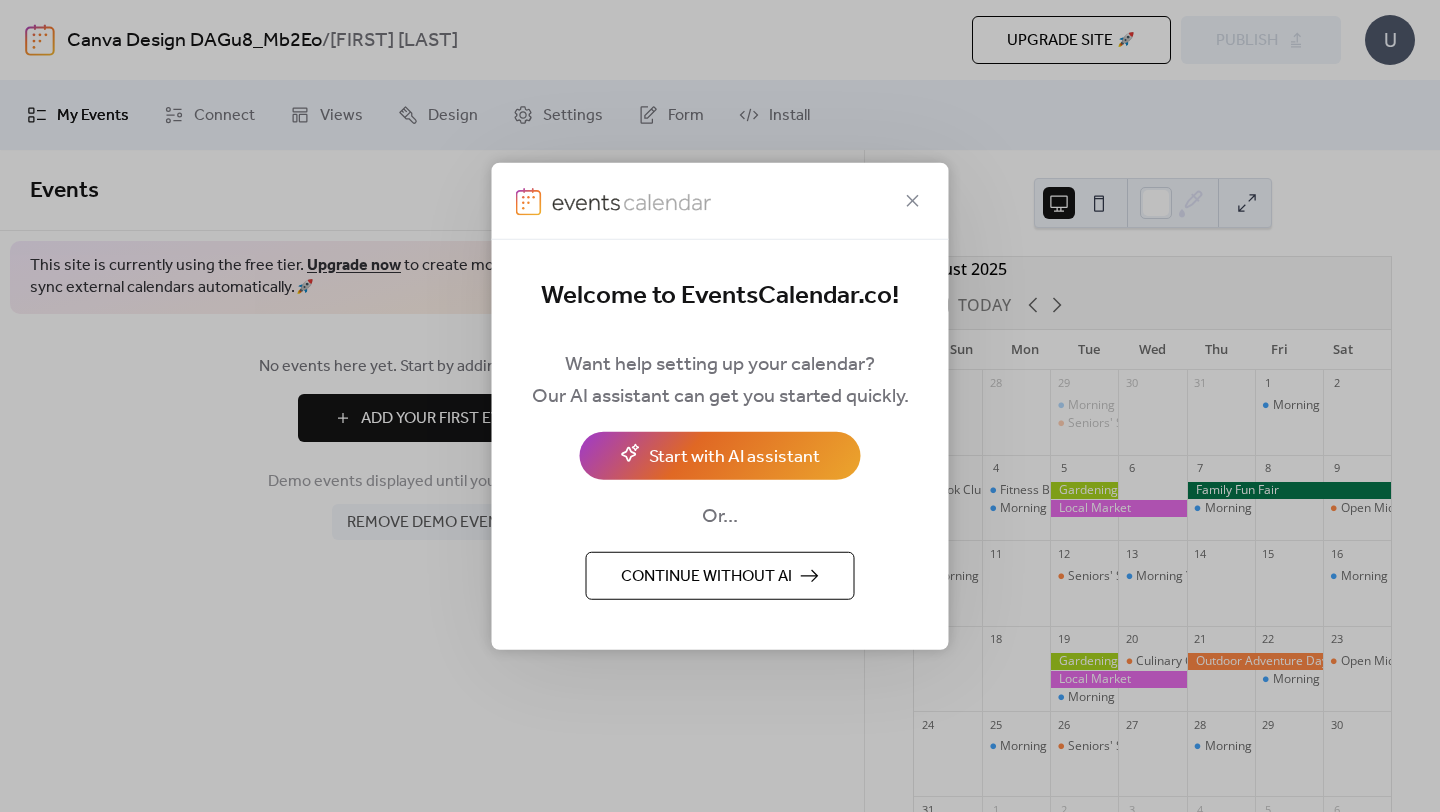scroll, scrollTop: 0, scrollLeft: 0, axis: both 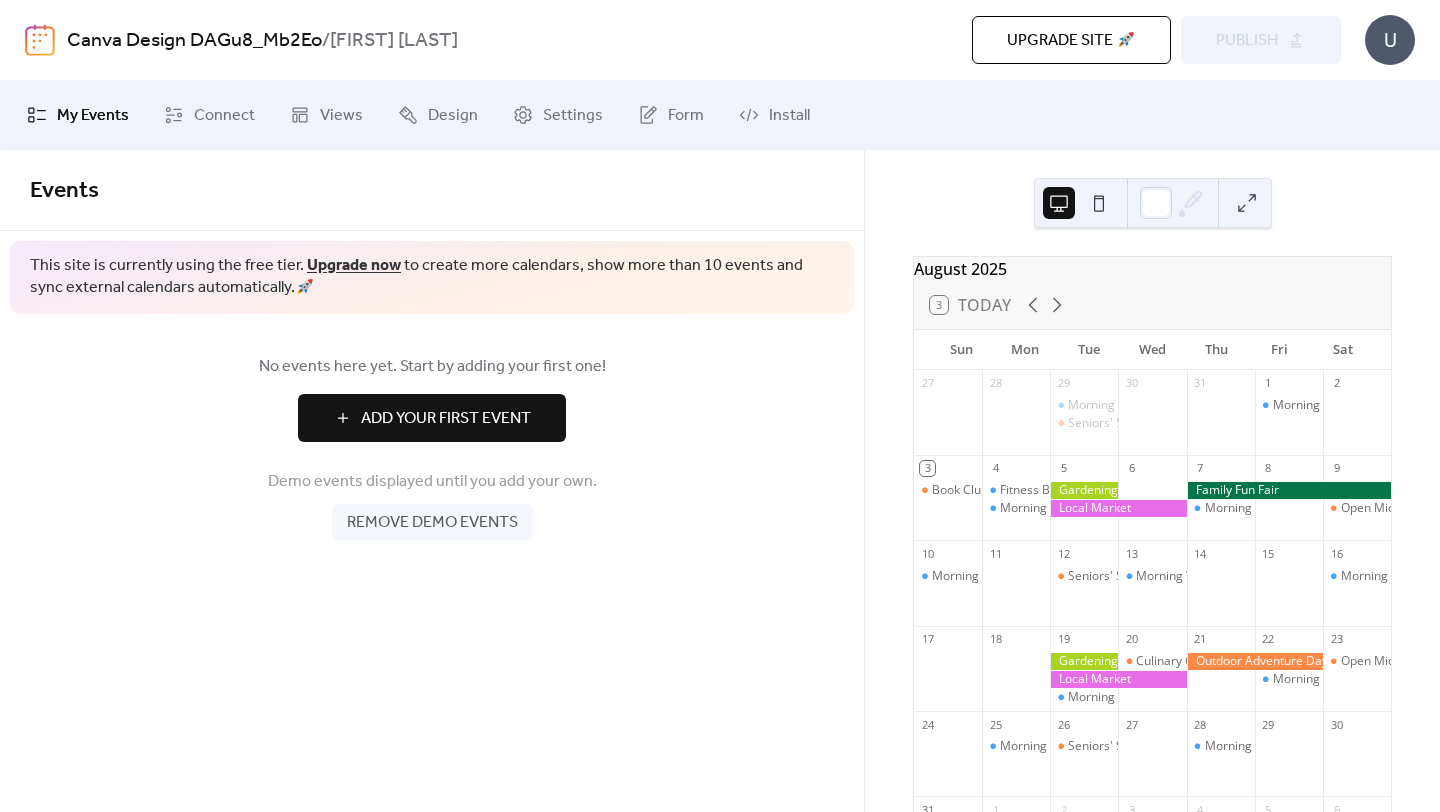 click on "Add Your First Event" at bounding box center (446, 419) 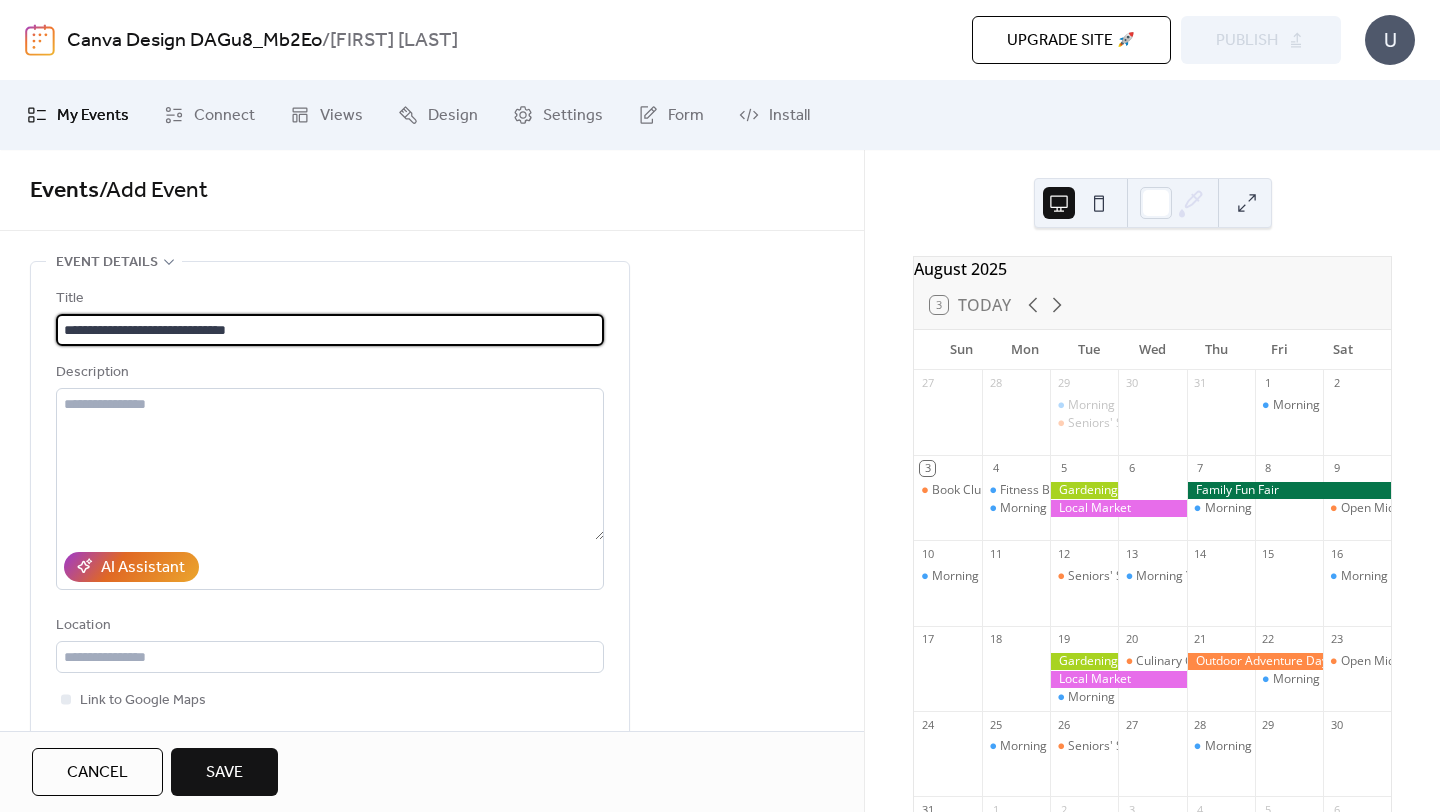 scroll, scrollTop: 1, scrollLeft: 0, axis: vertical 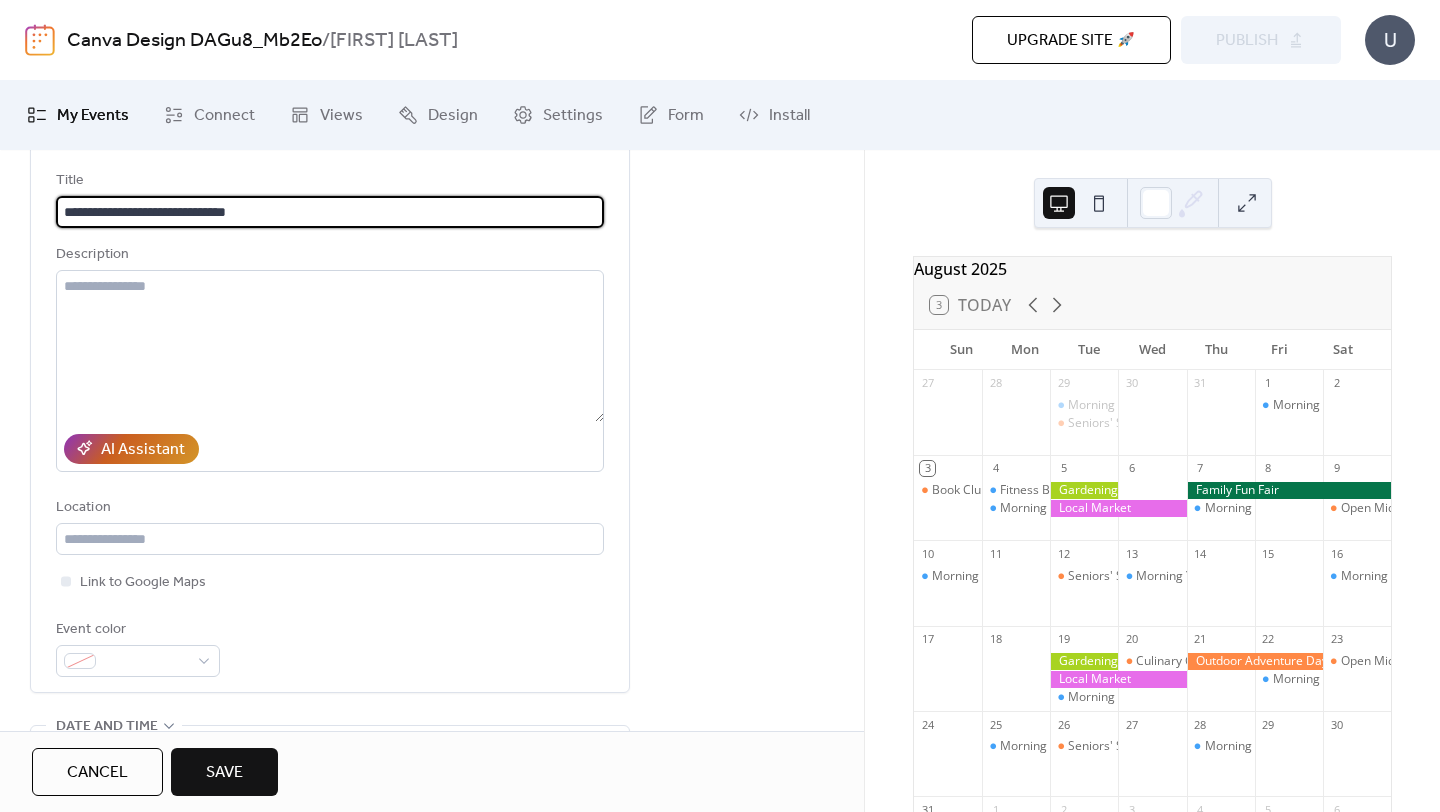 type on "**********" 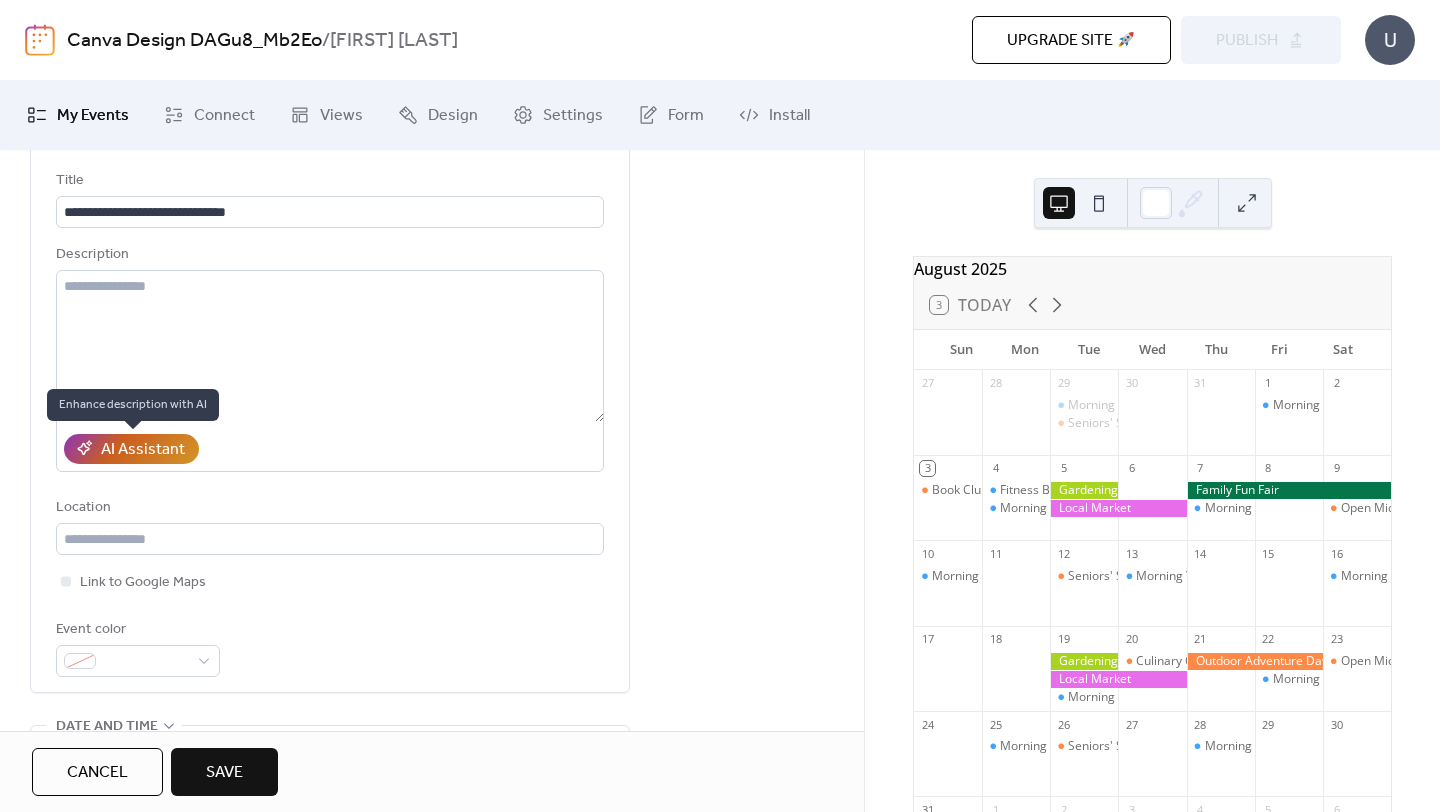 scroll, scrollTop: 0, scrollLeft: 0, axis: both 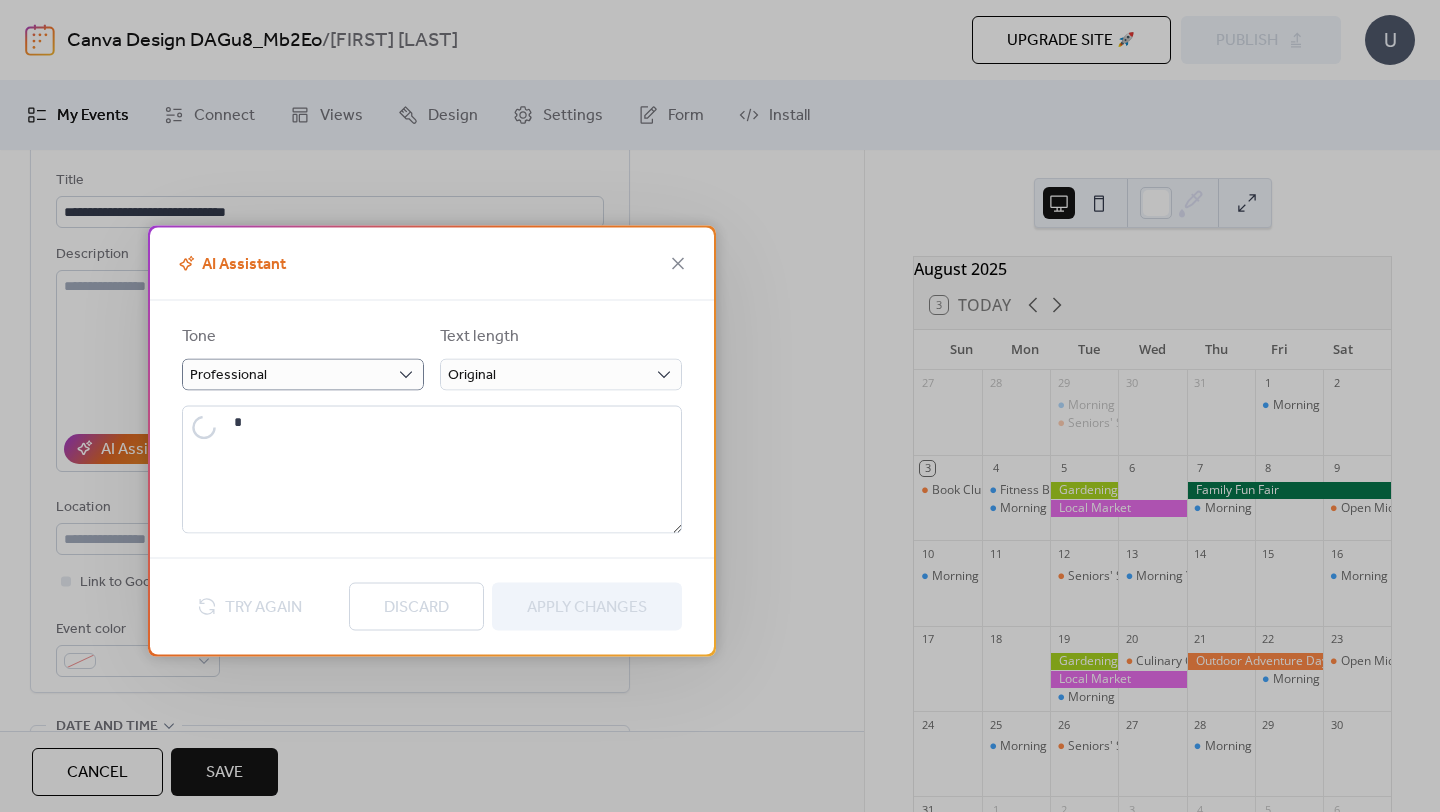 type on "**********" 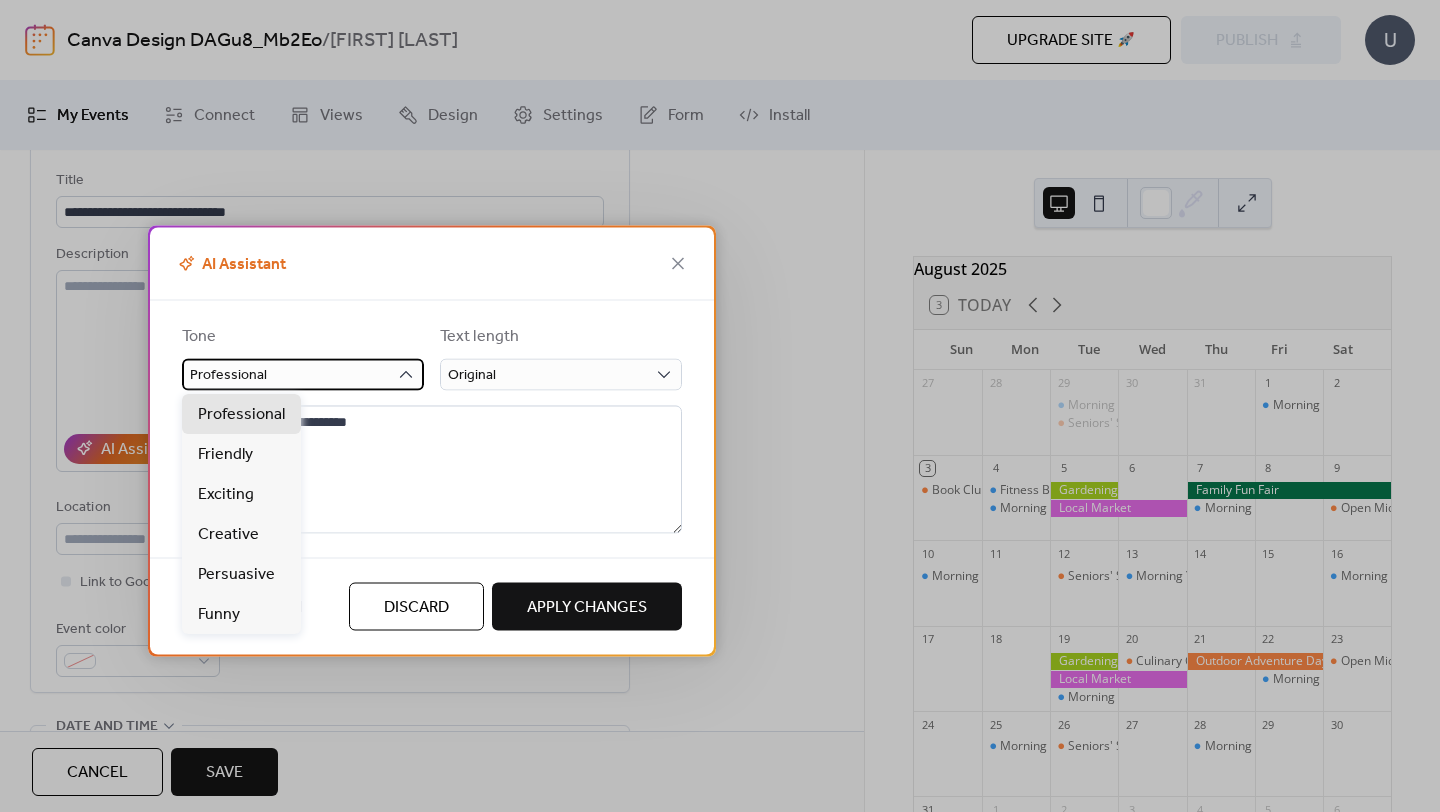 click on "Professional" at bounding box center [303, 374] 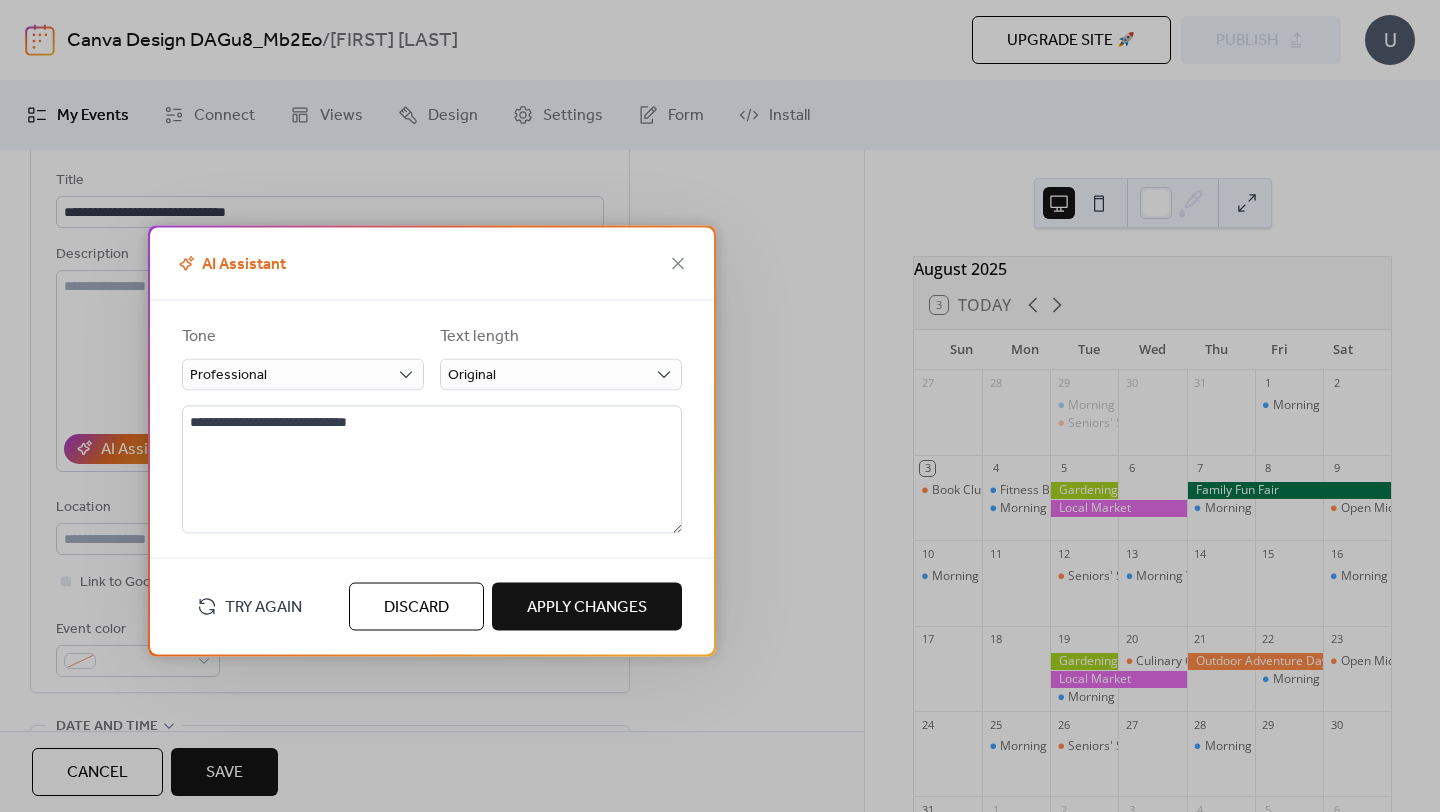 click on "Apply Changes" at bounding box center [587, 607] 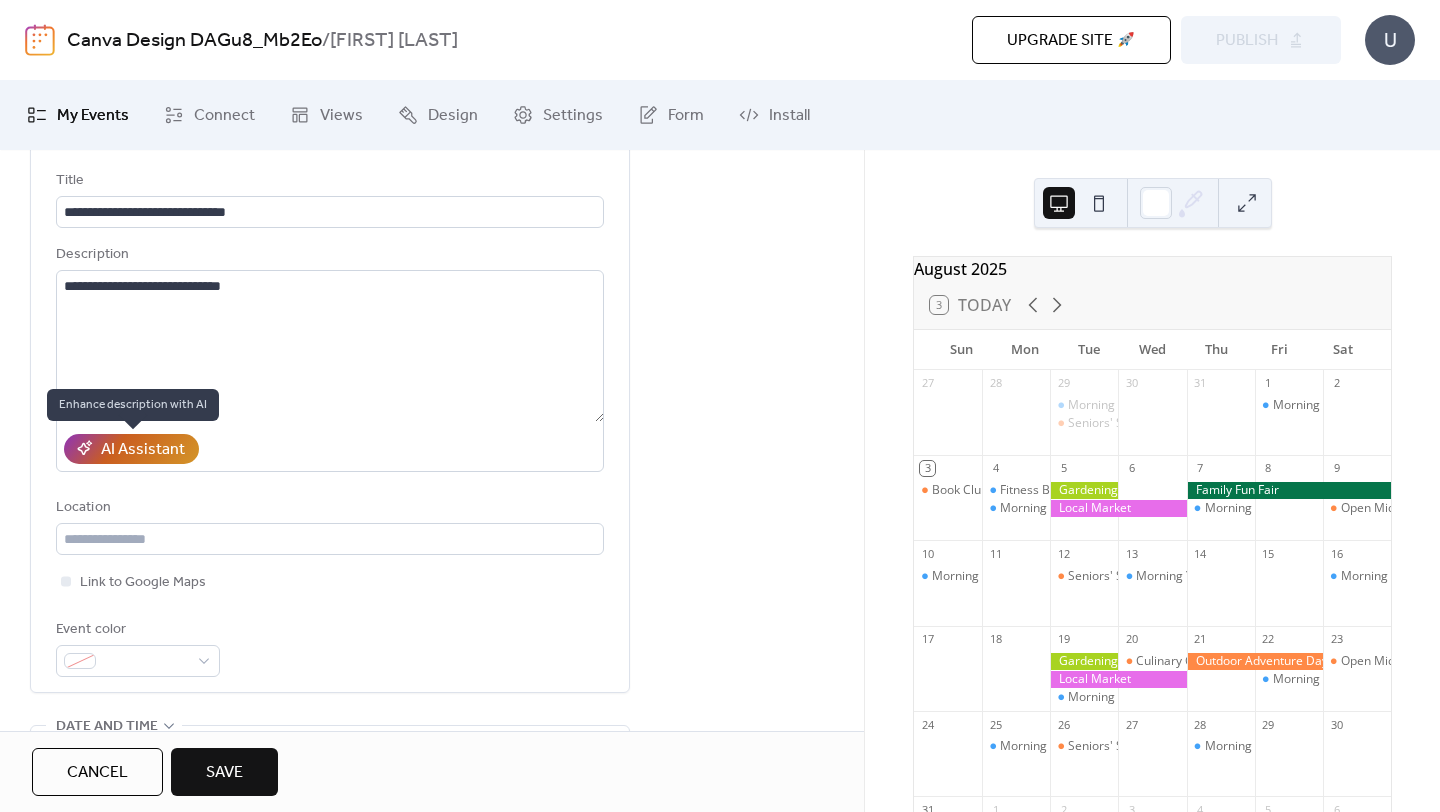 click on "AI Assistant" at bounding box center (143, 450) 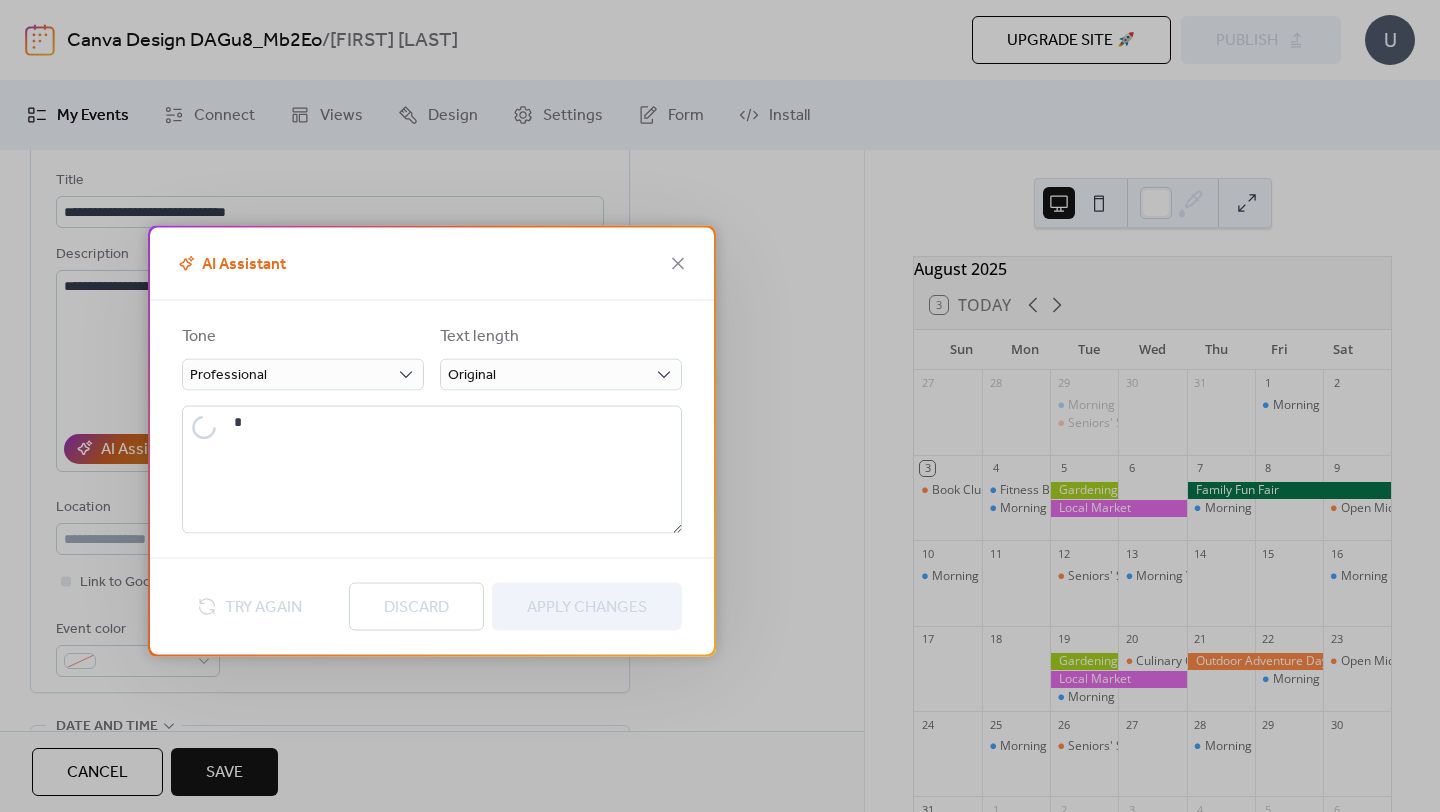 type on "**********" 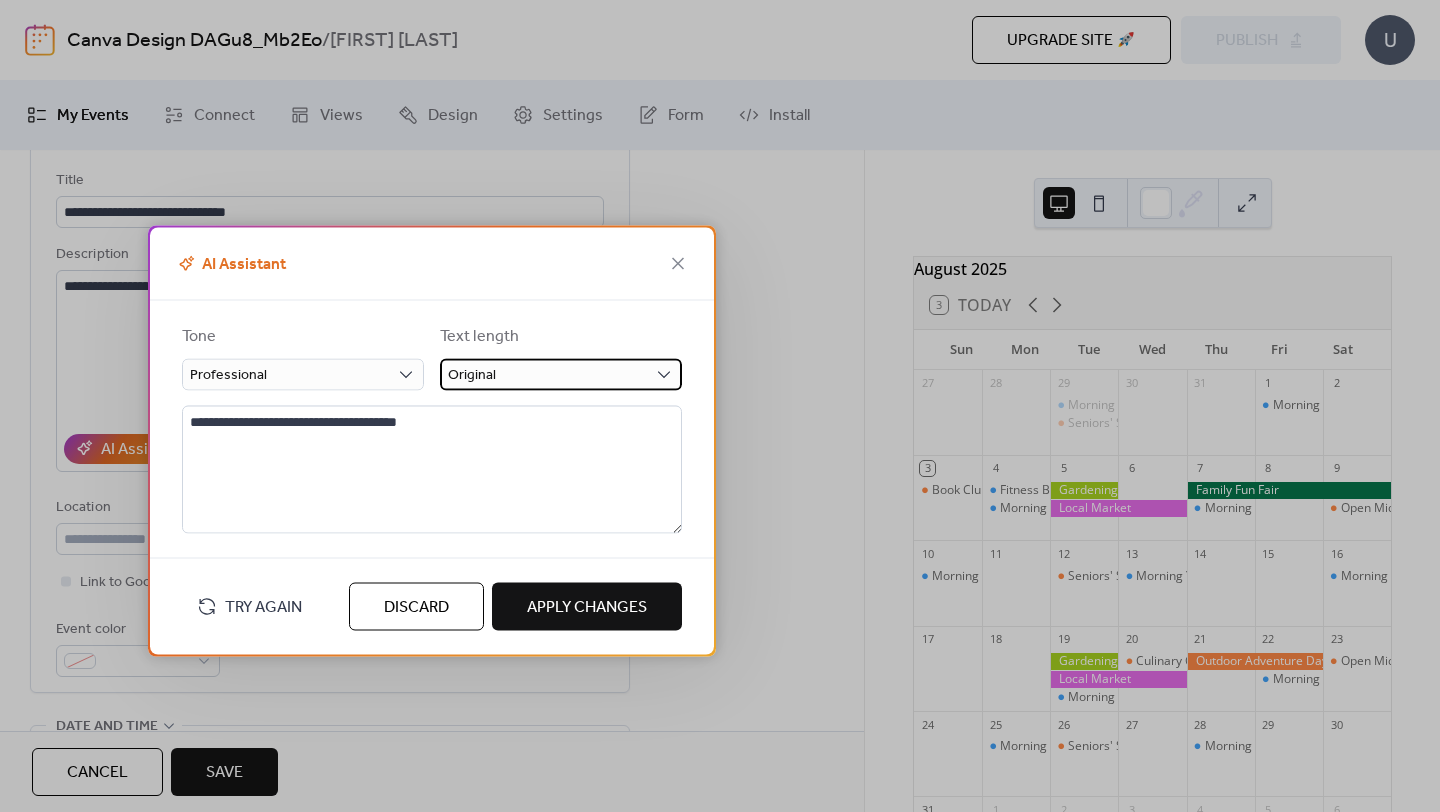 click on "Original" at bounding box center [472, 374] 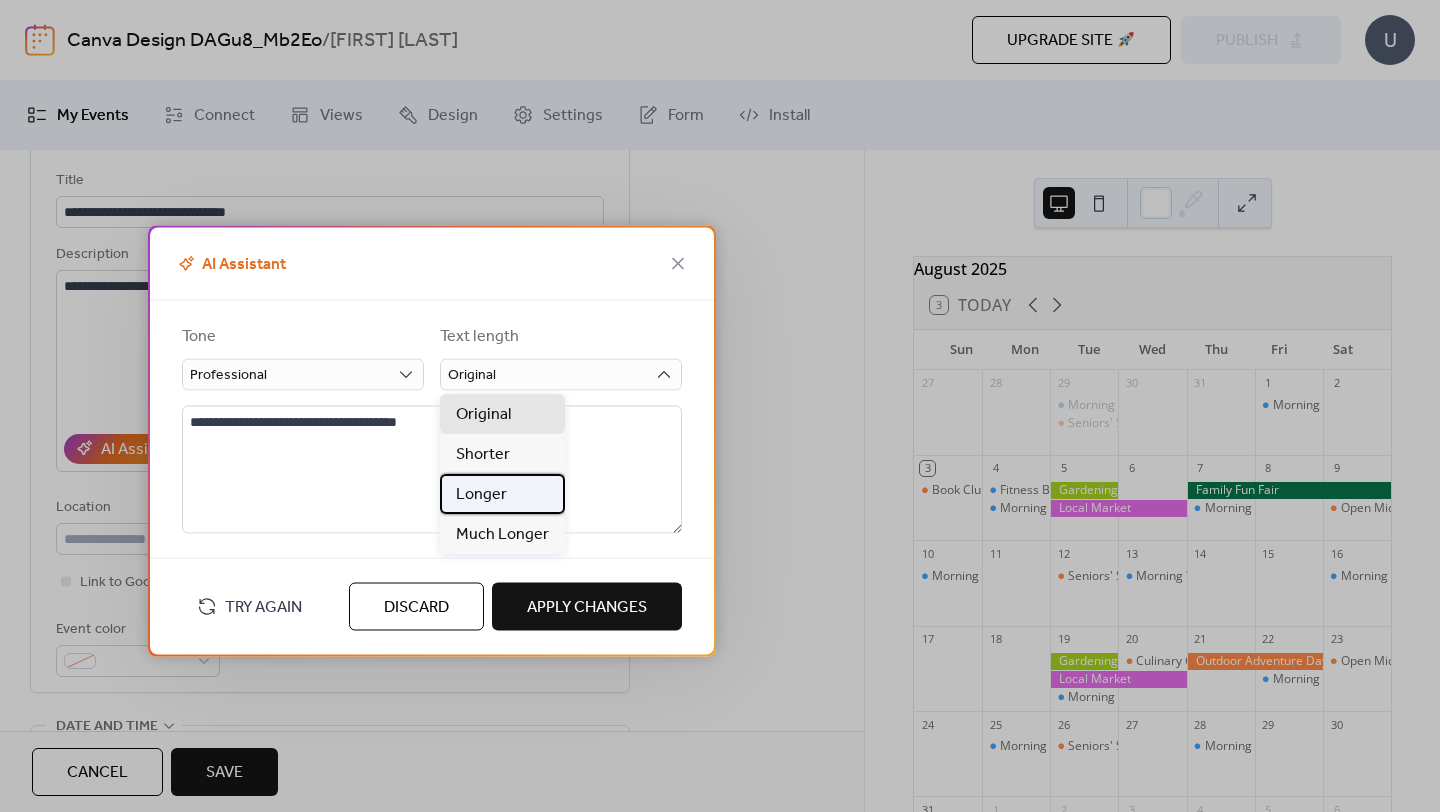 click on "Longer" at bounding box center [481, 495] 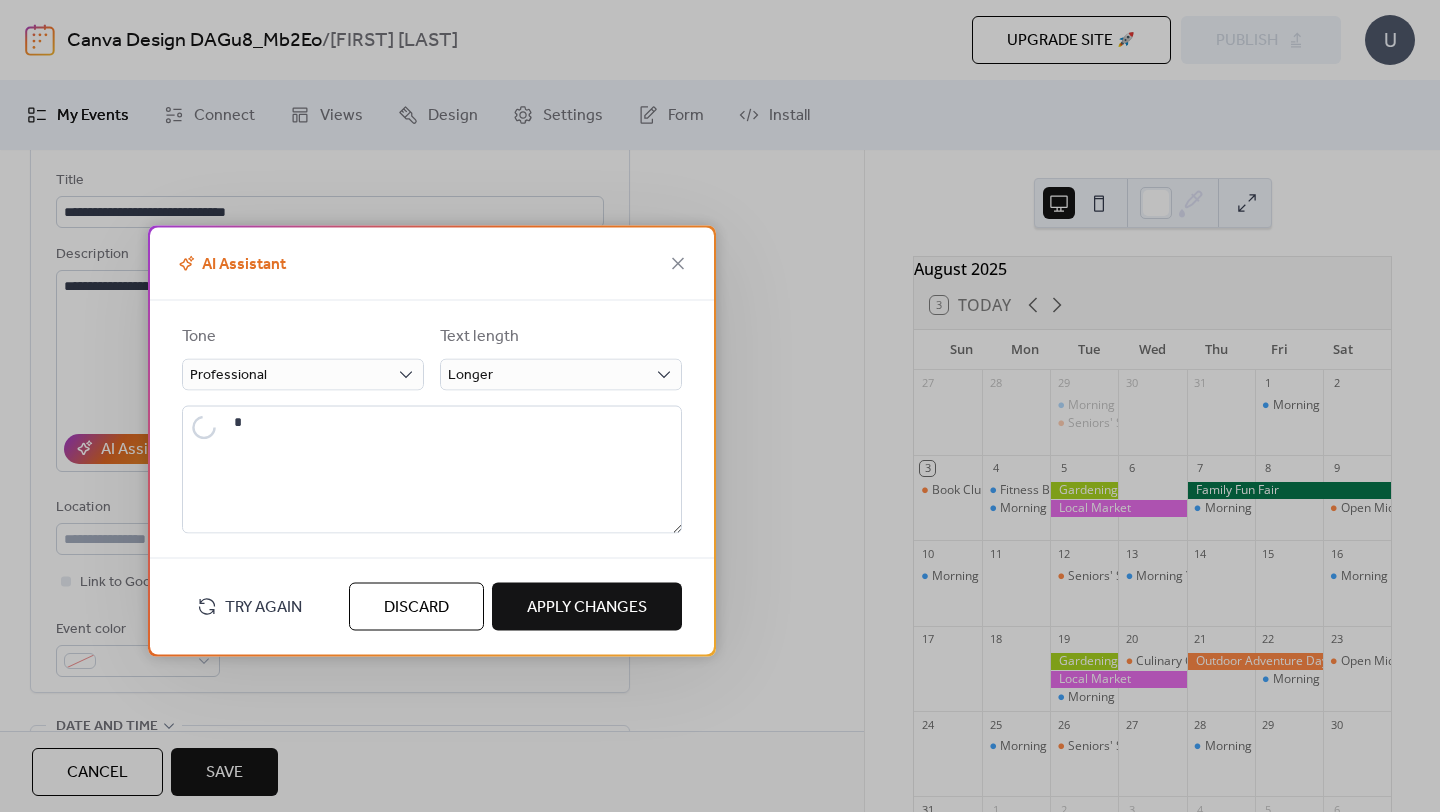 type on "**********" 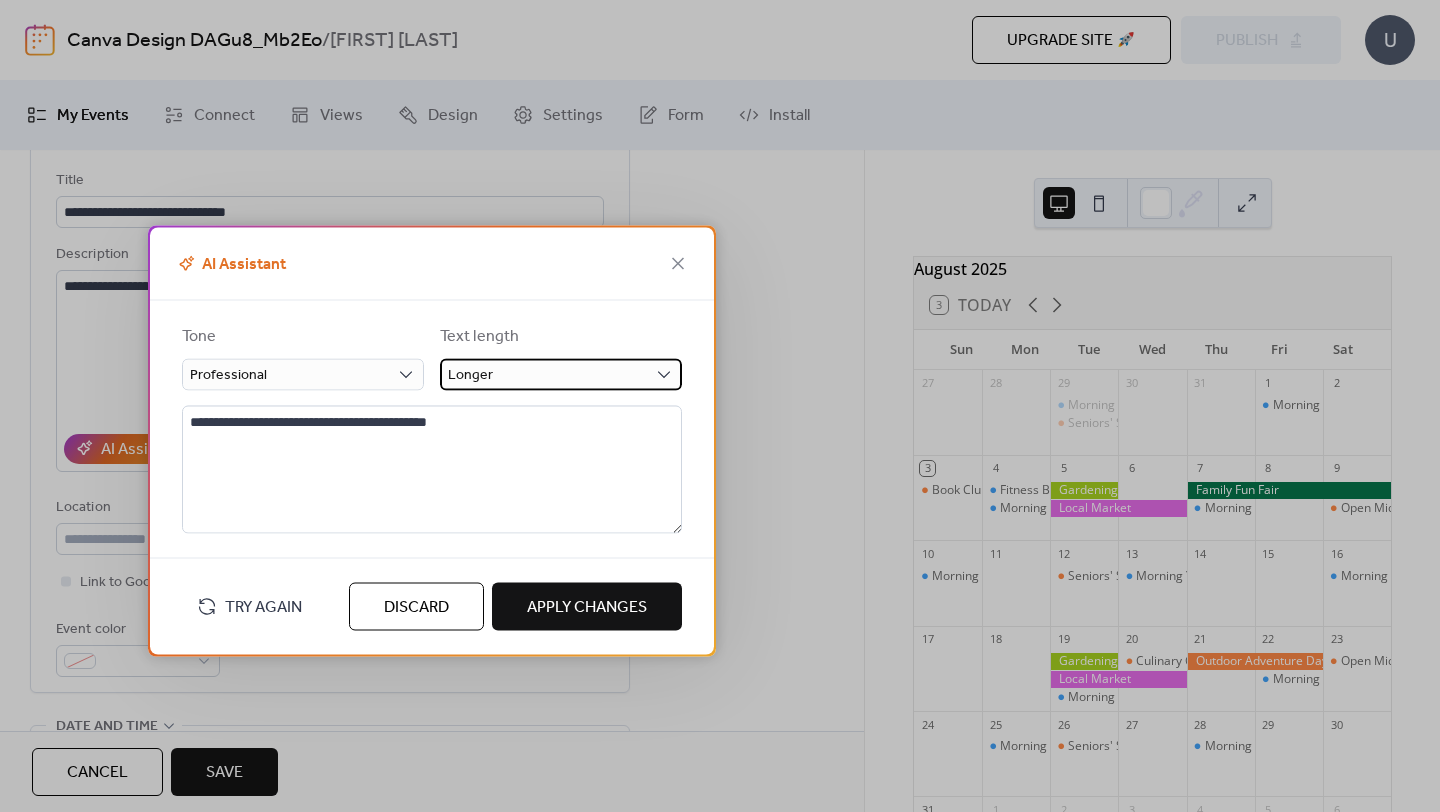 click on "Longer" at bounding box center [561, 374] 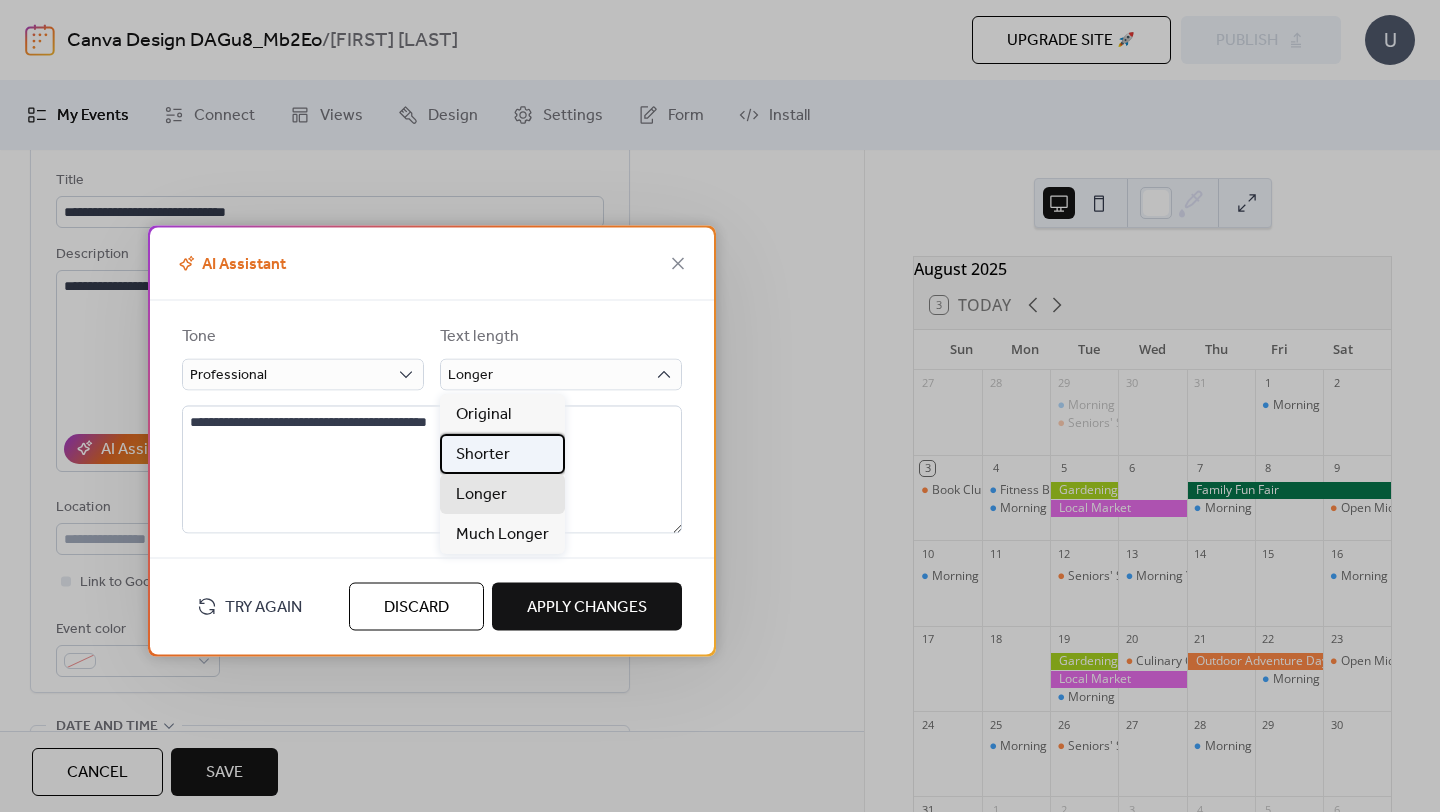 click on "Shorter" at bounding box center [483, 455] 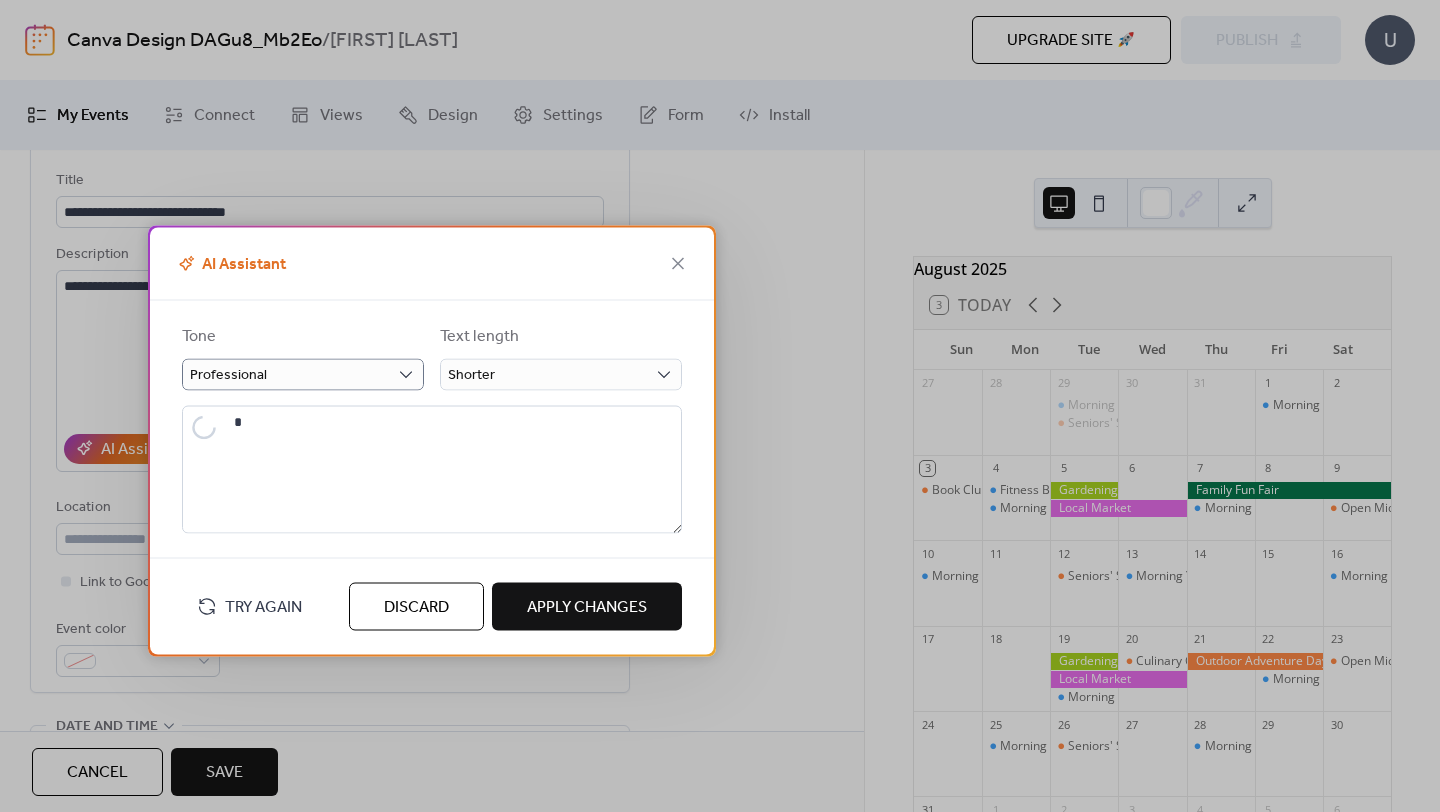 type on "**********" 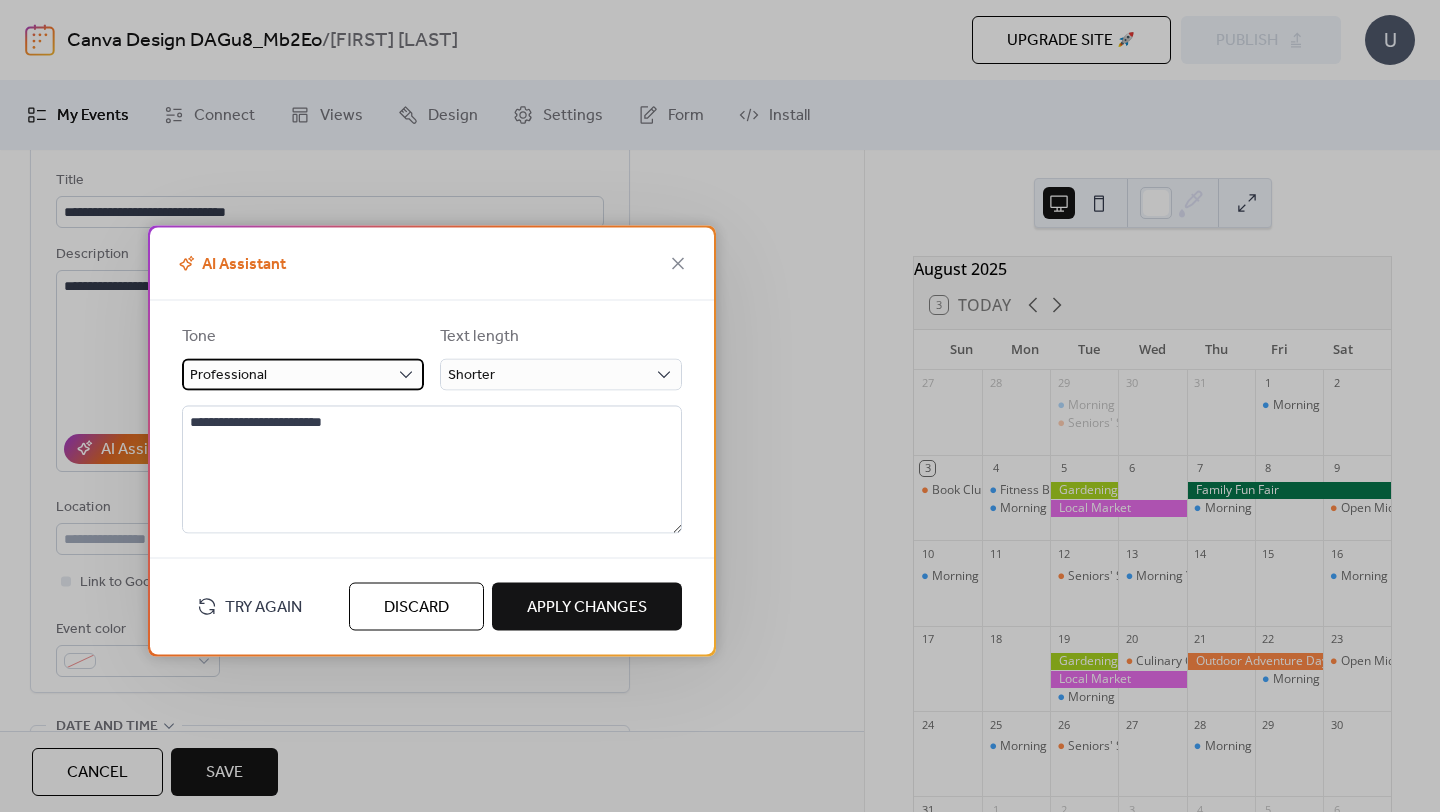 click on "Professional" at bounding box center (303, 374) 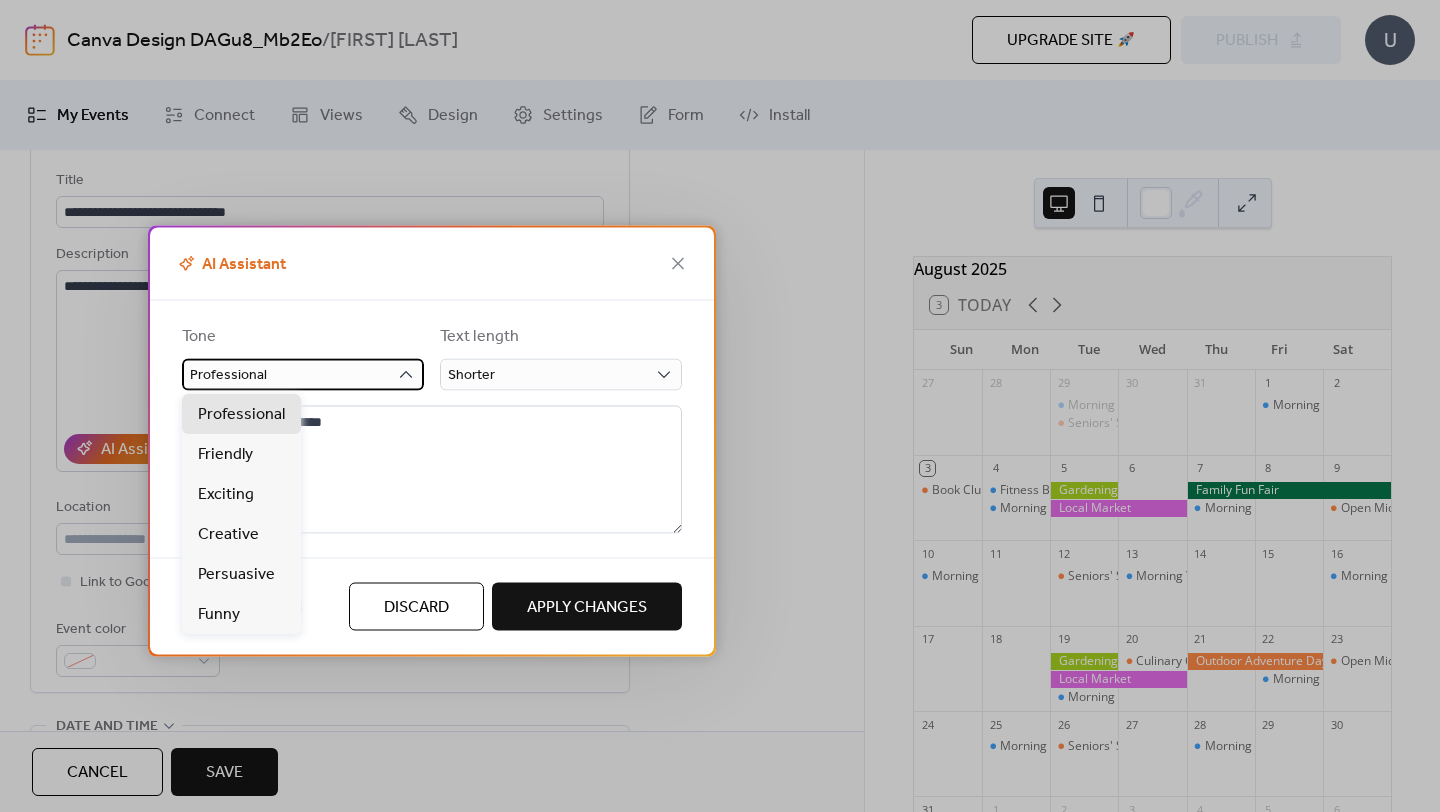 click on "Professional" at bounding box center [303, 374] 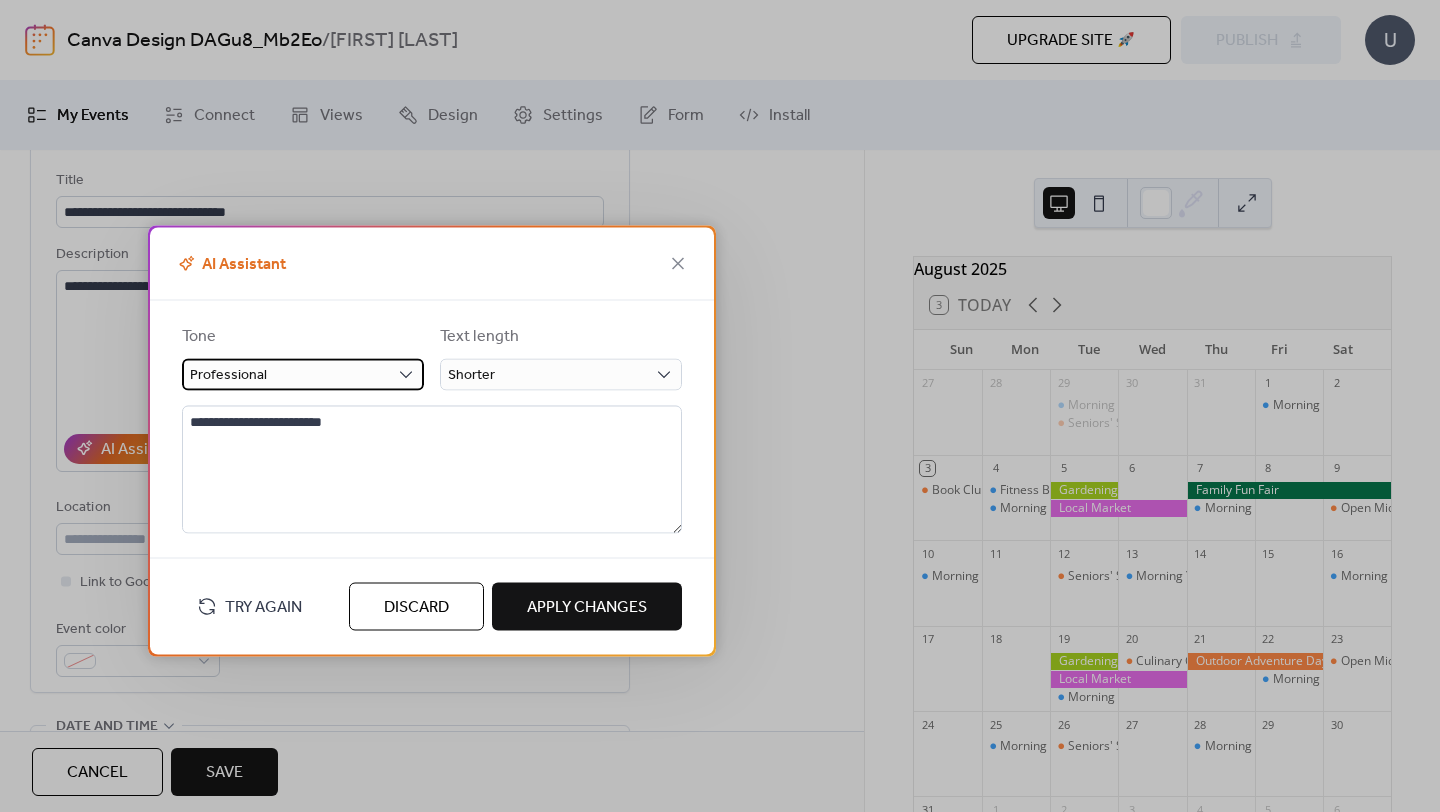 click on "Professional" at bounding box center (303, 374) 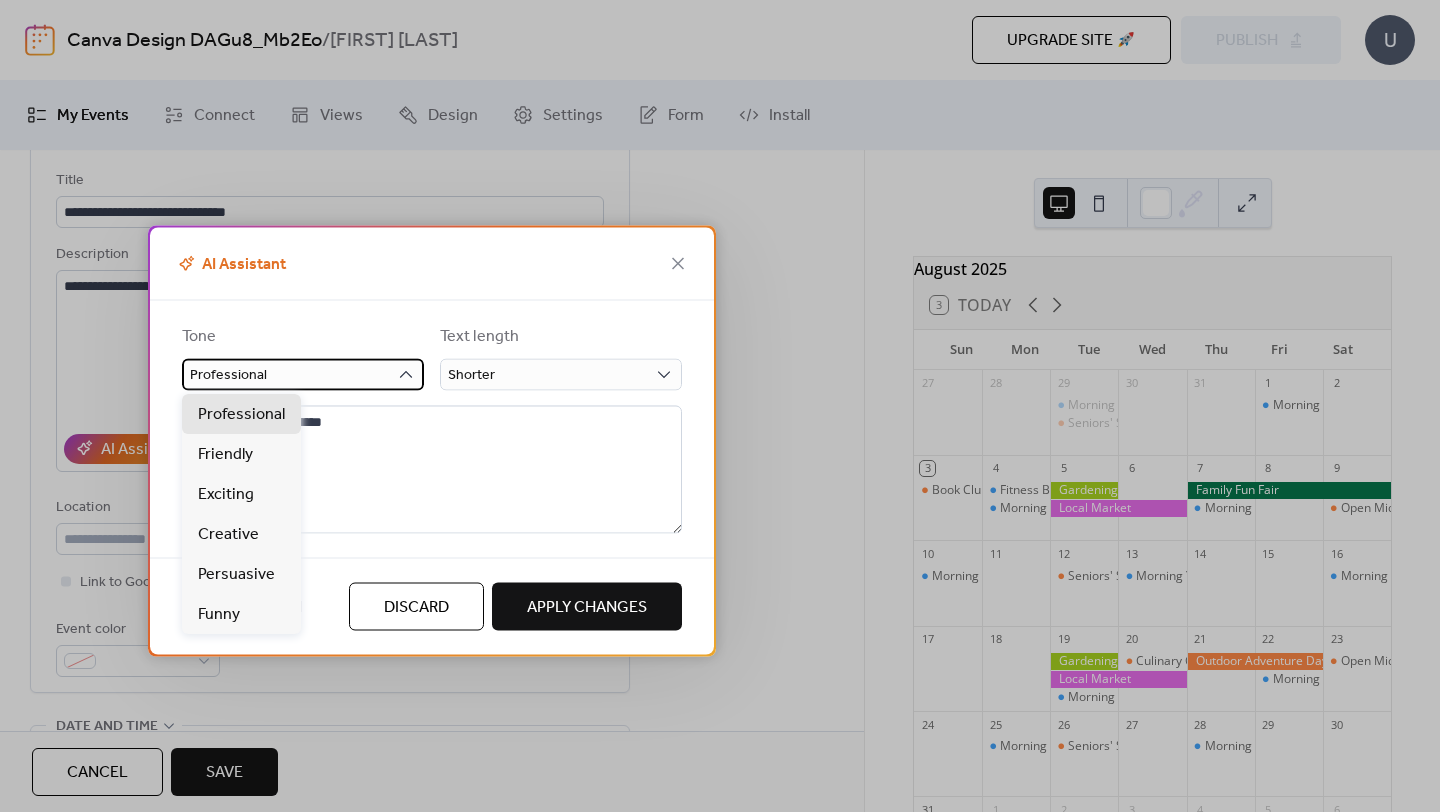 click on "Professional" at bounding box center (303, 374) 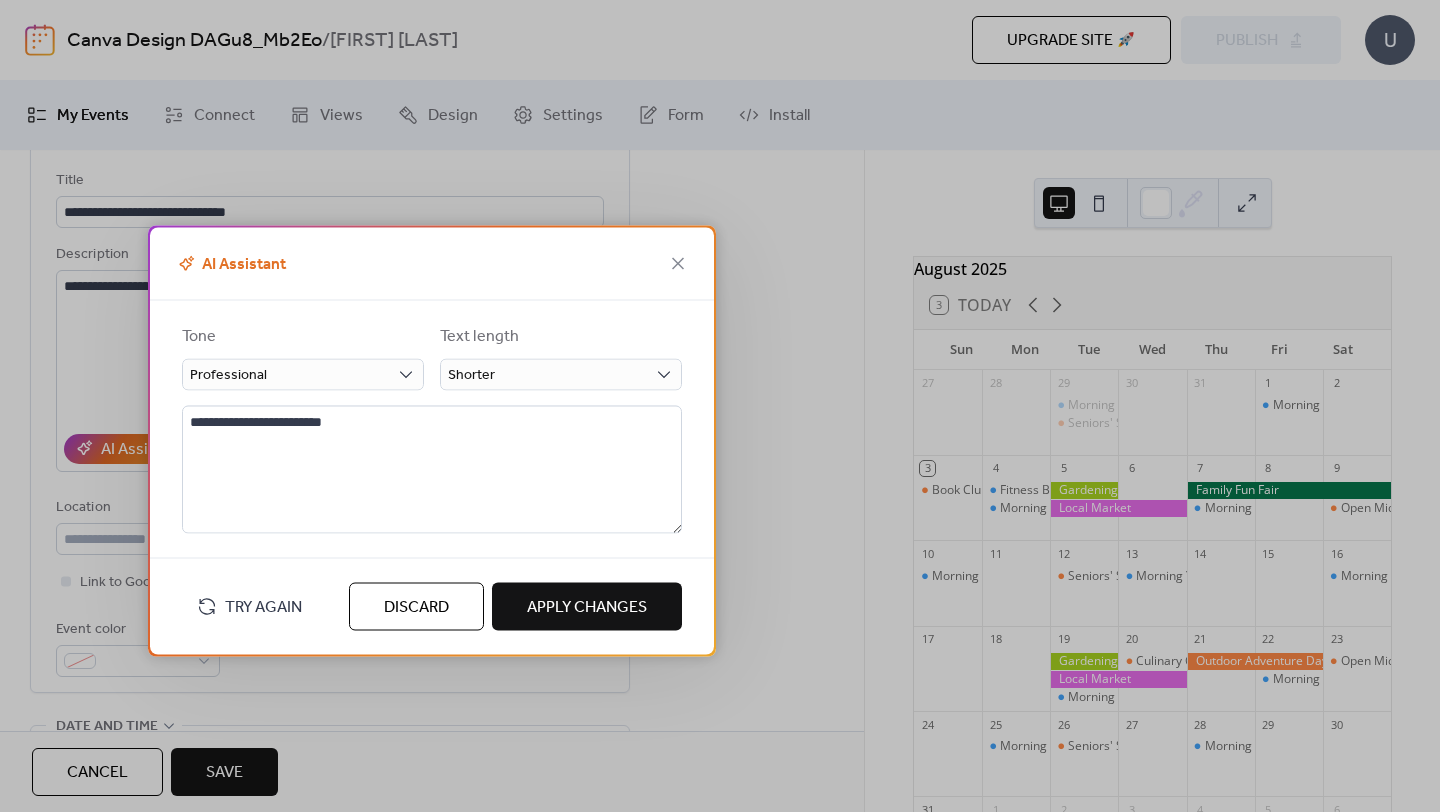 click on "Apply Changes" at bounding box center [587, 607] 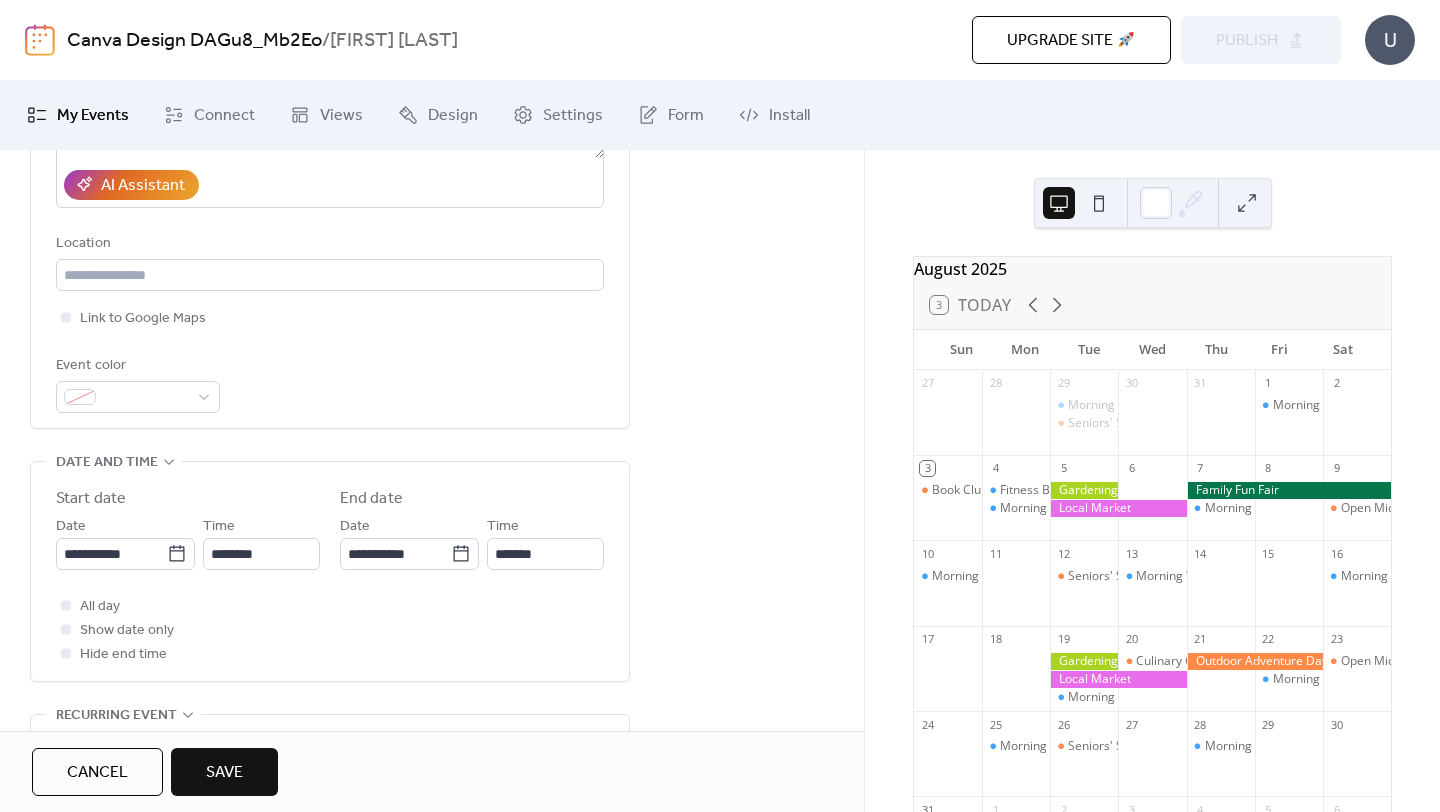 scroll, scrollTop: 379, scrollLeft: 0, axis: vertical 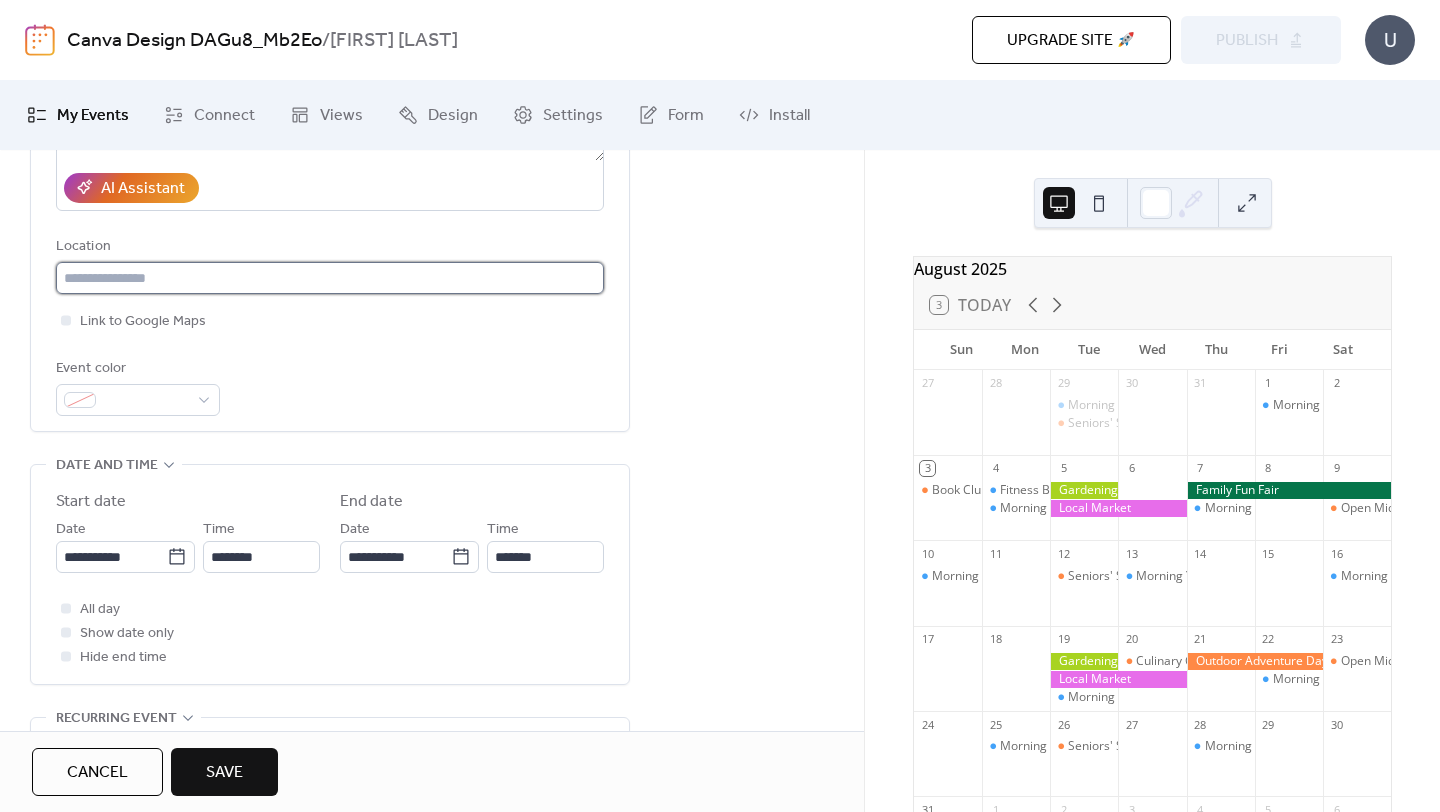 click at bounding box center (330, 278) 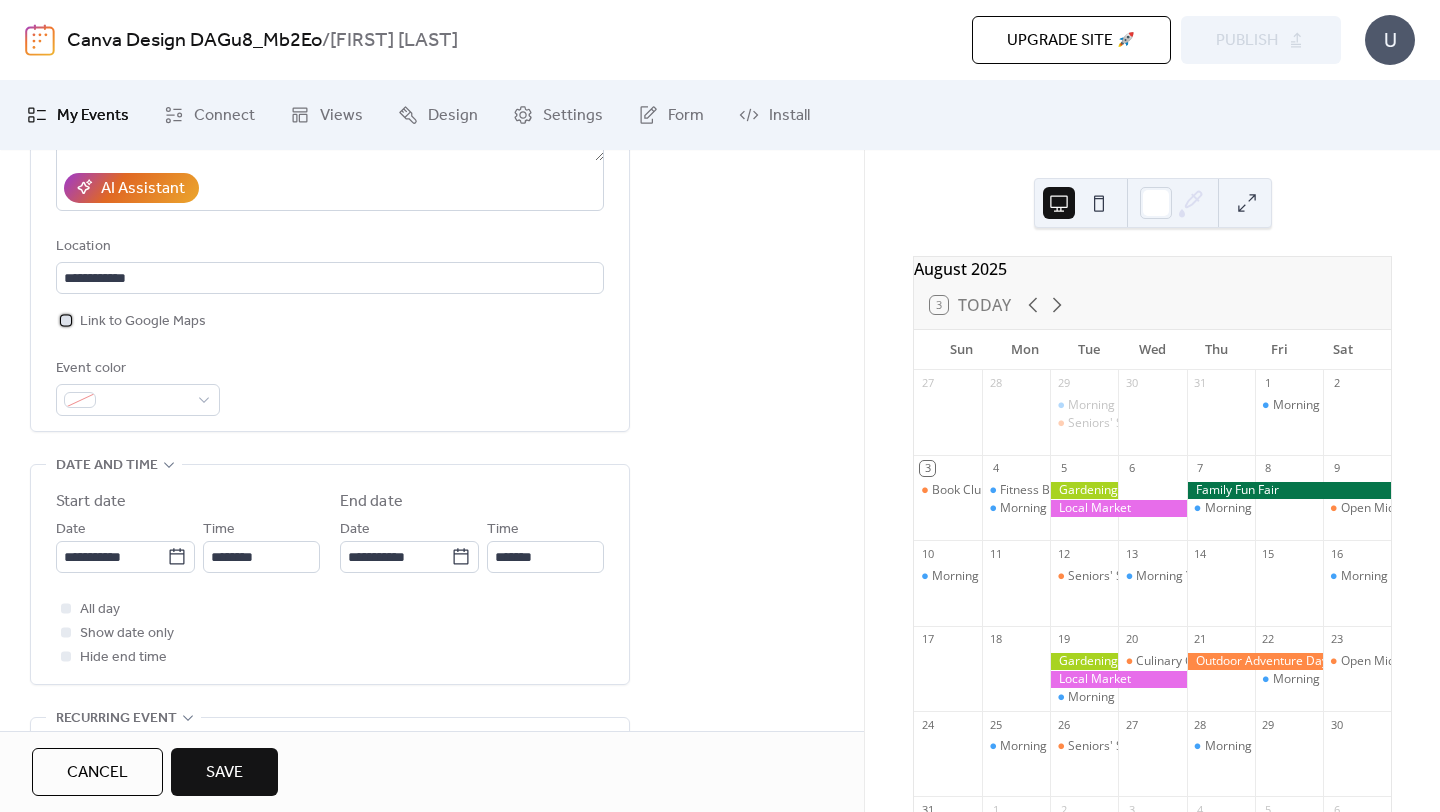 click on "Link to Google Maps" at bounding box center (143, 322) 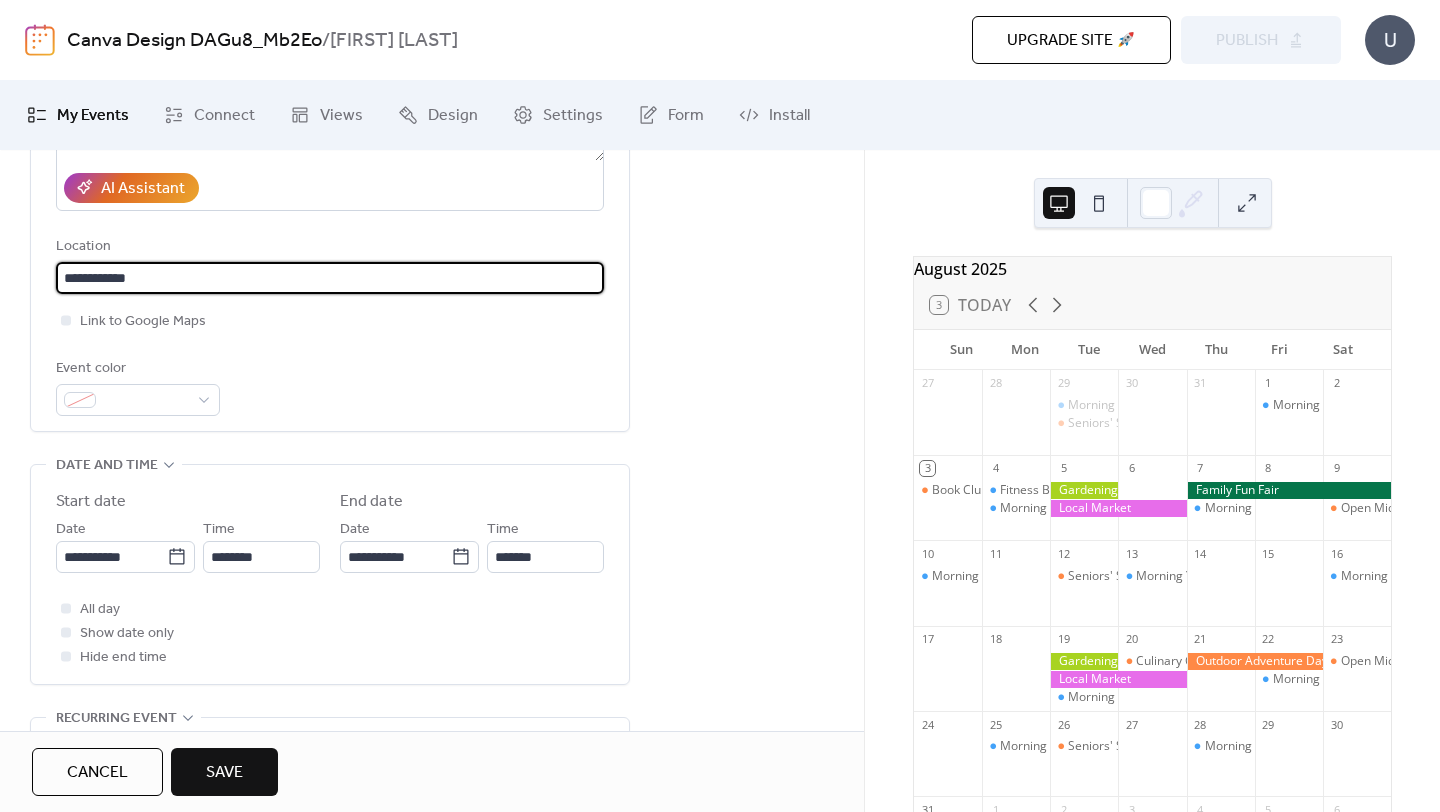 click on "**********" at bounding box center [330, 278] 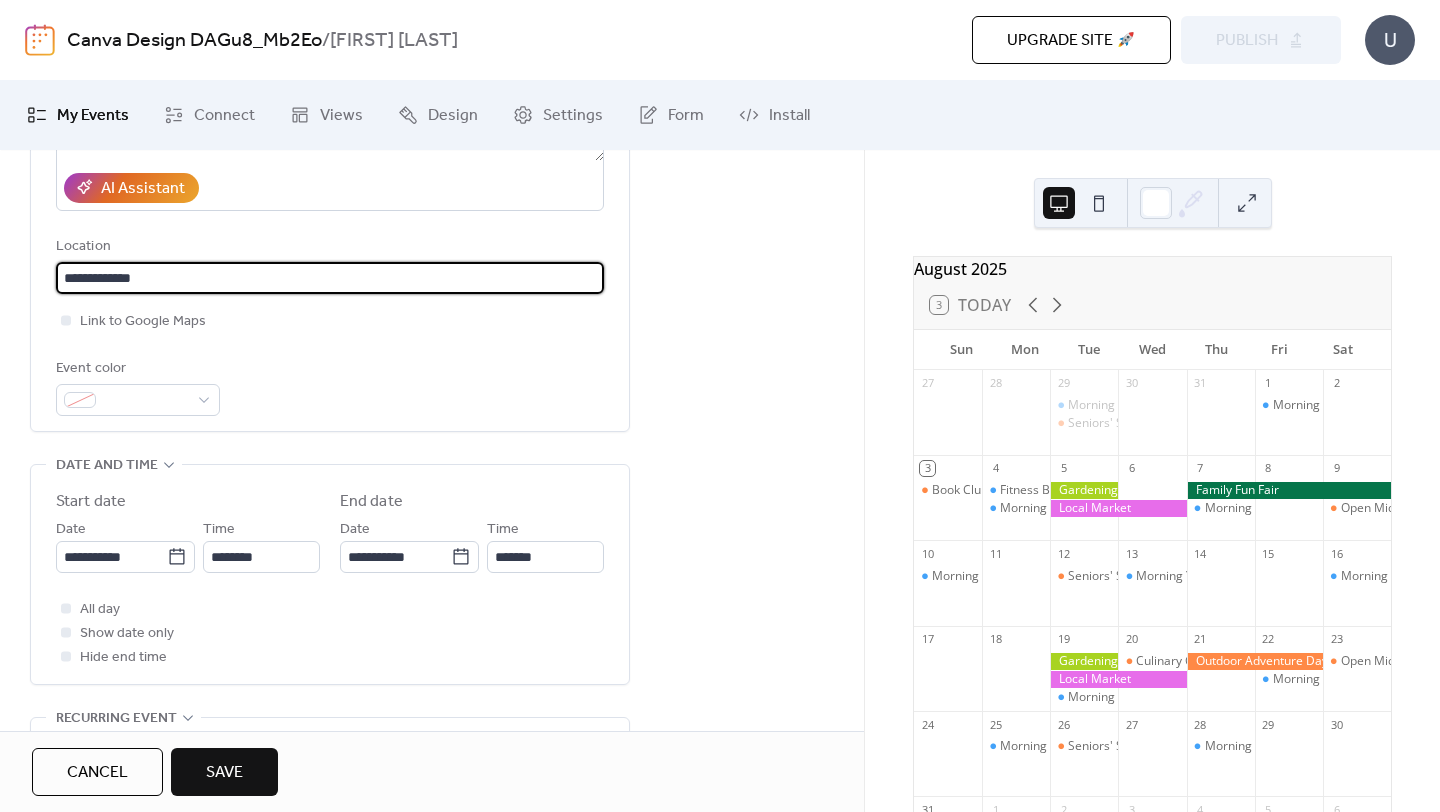 type on "**********" 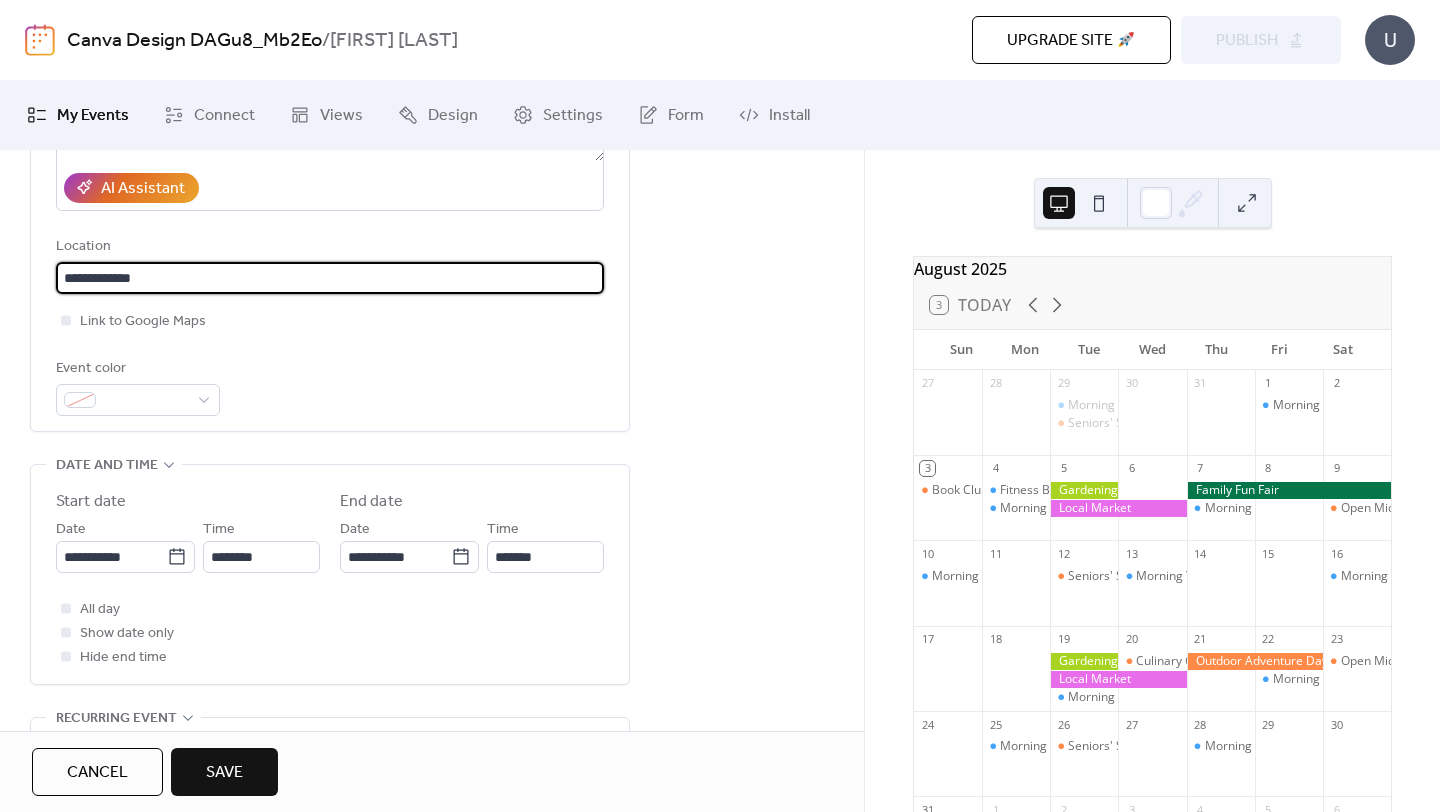 click on "Event color" at bounding box center (136, 369) 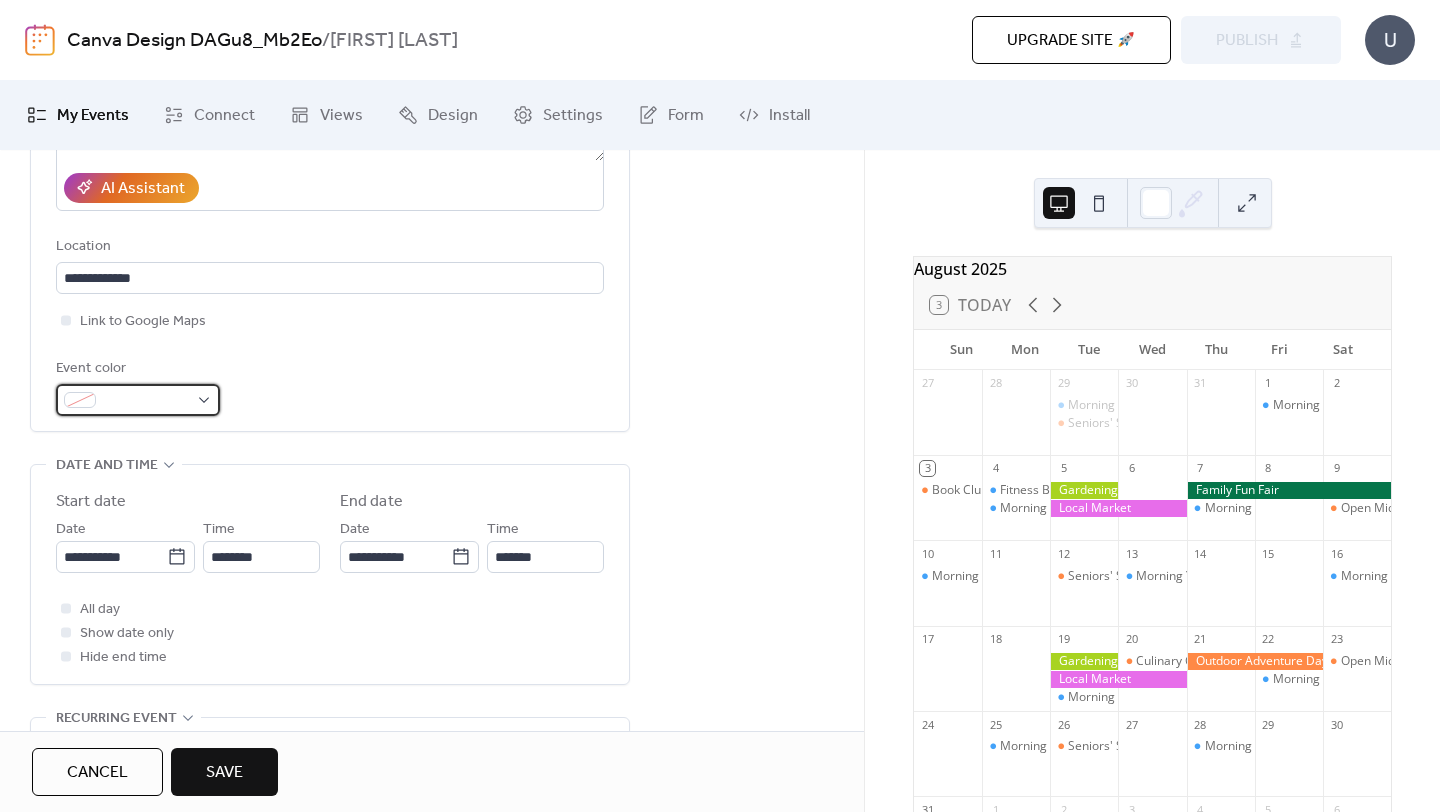 click at bounding box center [146, 401] 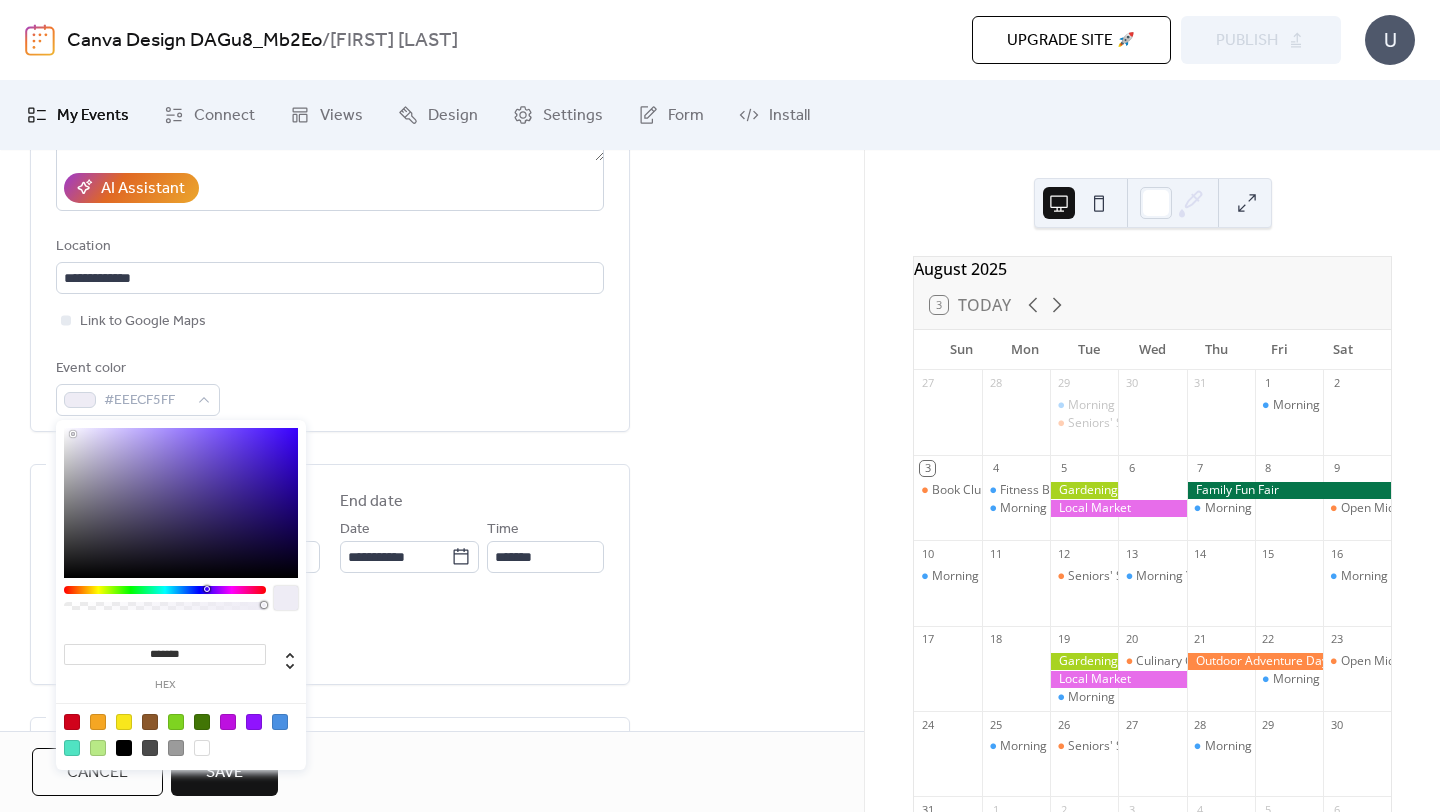 click at bounding box center [181, 503] 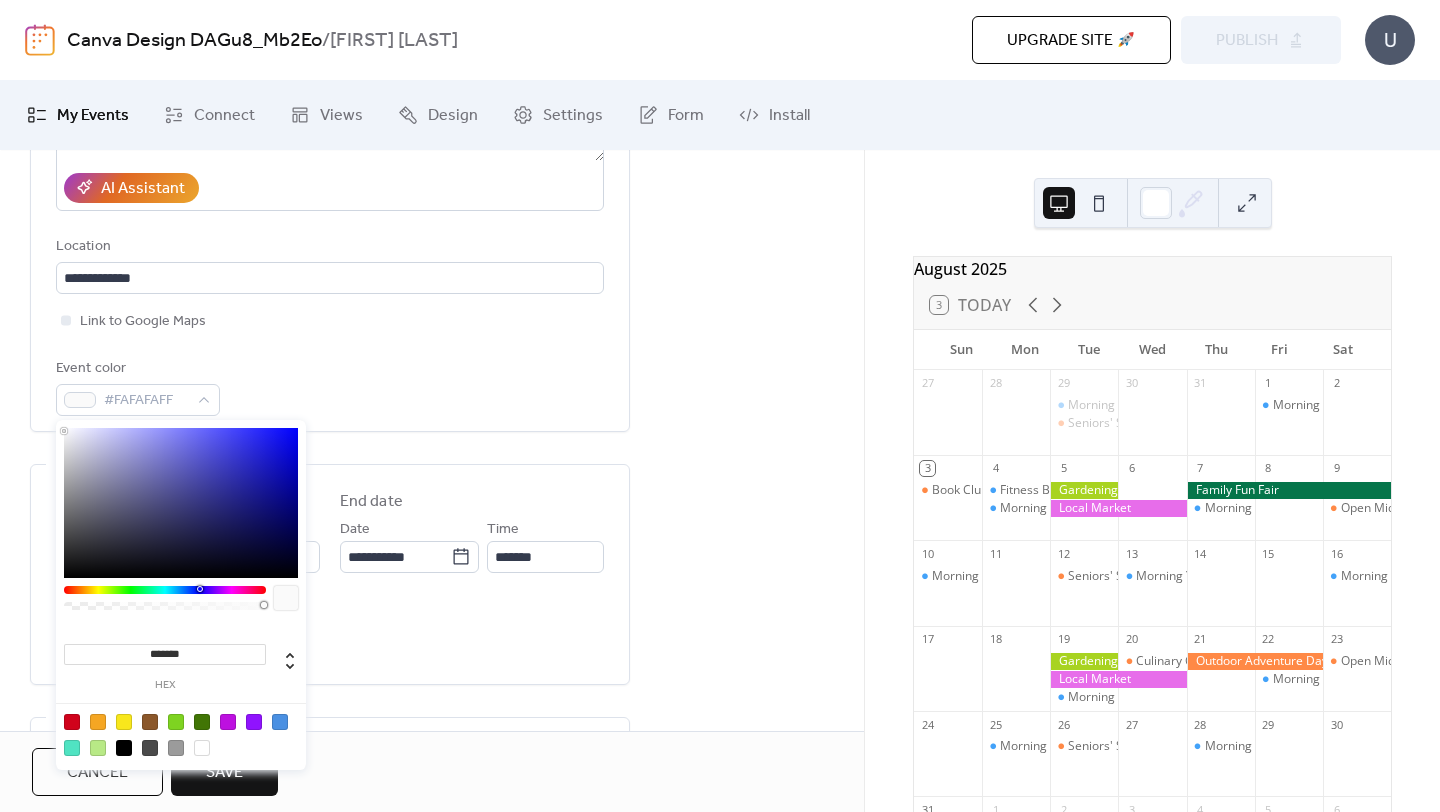 type on "*******" 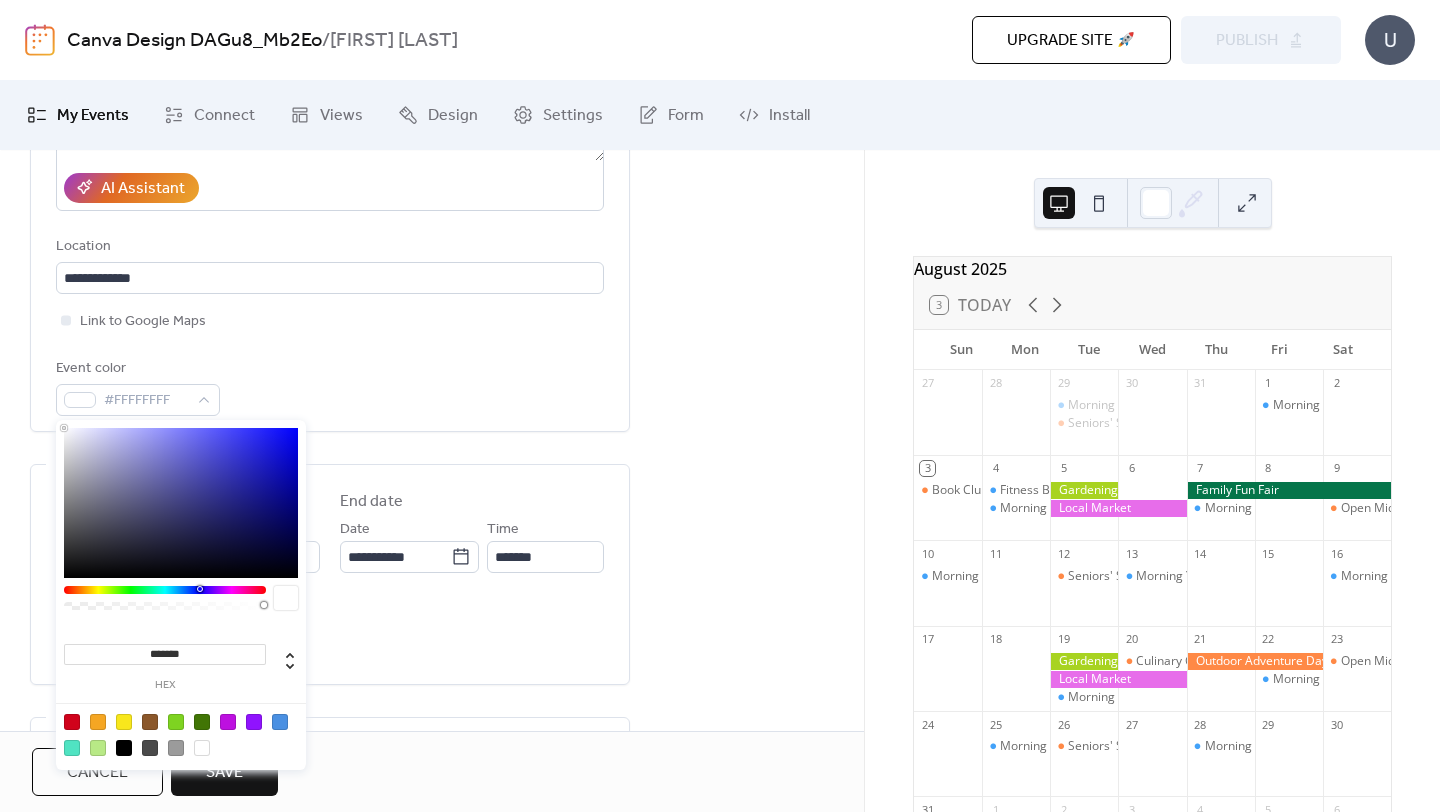 drag, startPoint x: 72, startPoint y: 434, endPoint x: 29, endPoint y: 415, distance: 47.010635 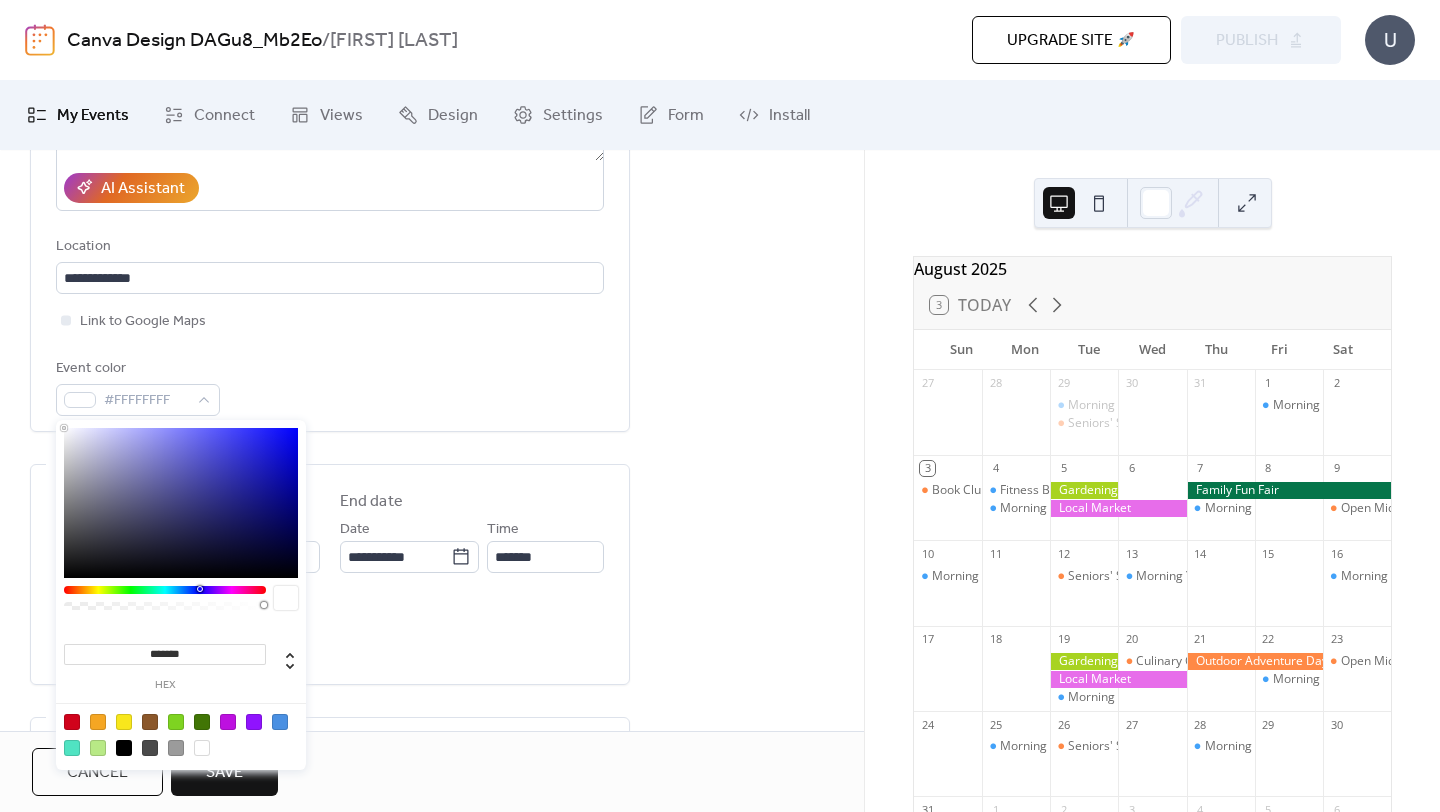 click on "**********" at bounding box center [720, 406] 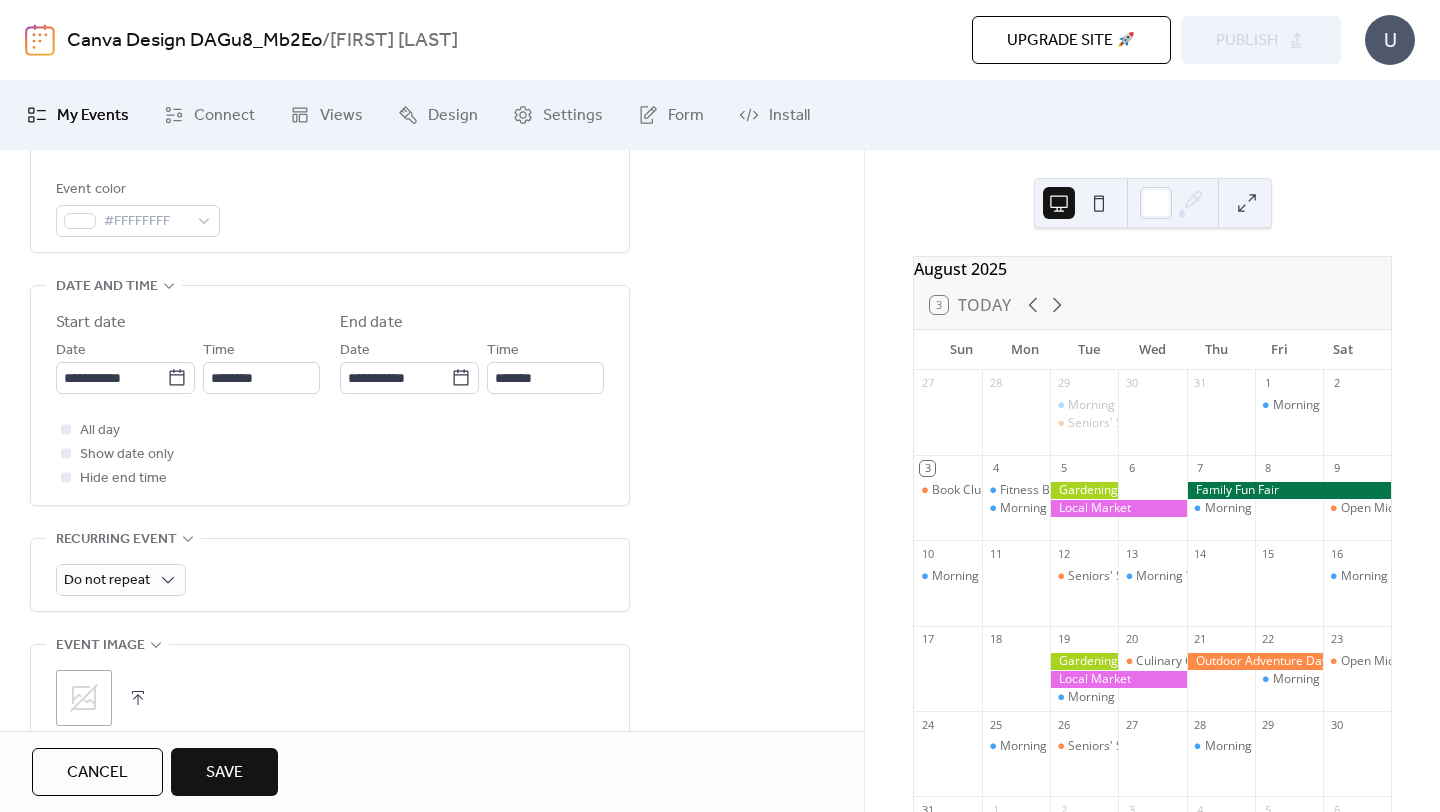 scroll, scrollTop: 563, scrollLeft: 0, axis: vertical 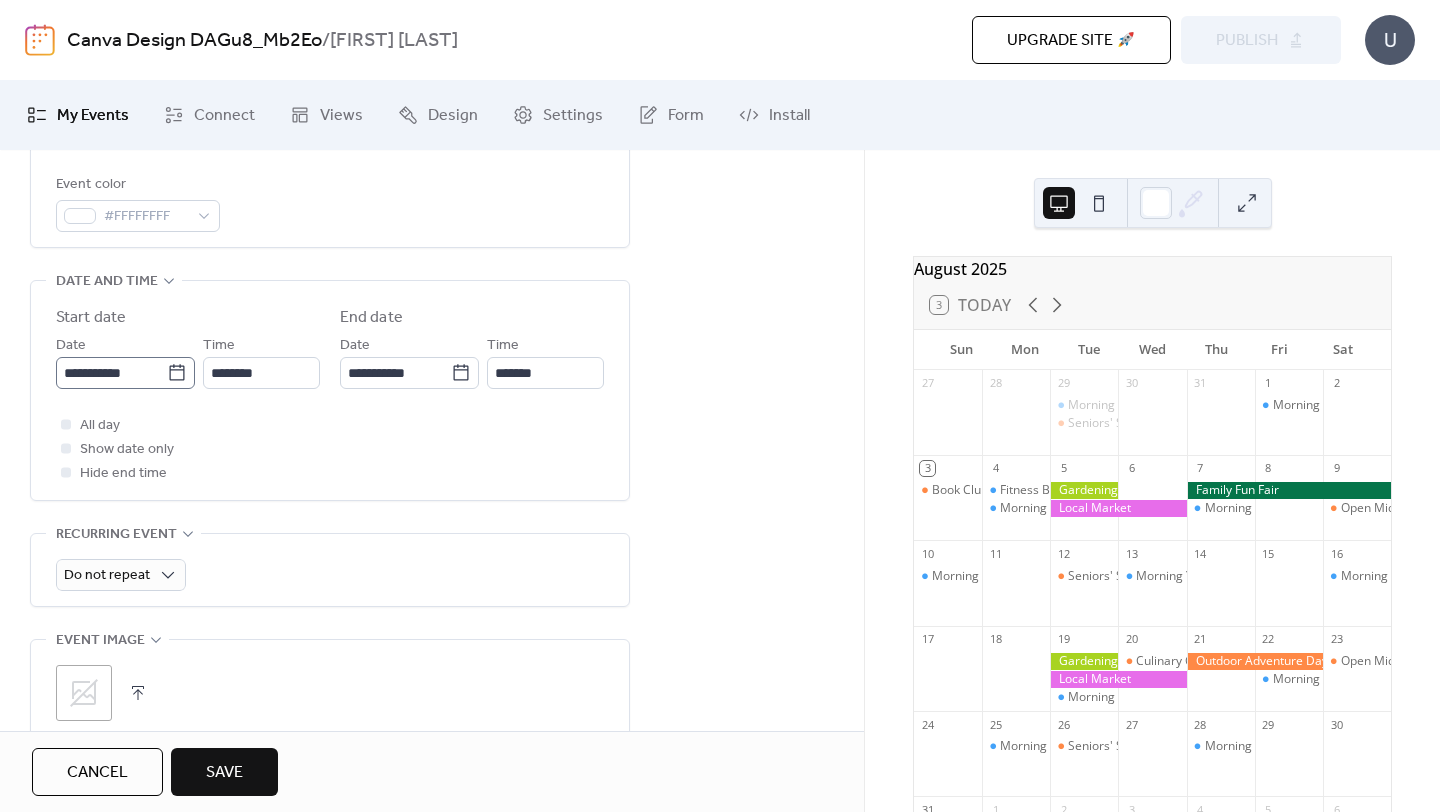click on "**********" at bounding box center (125, 373) 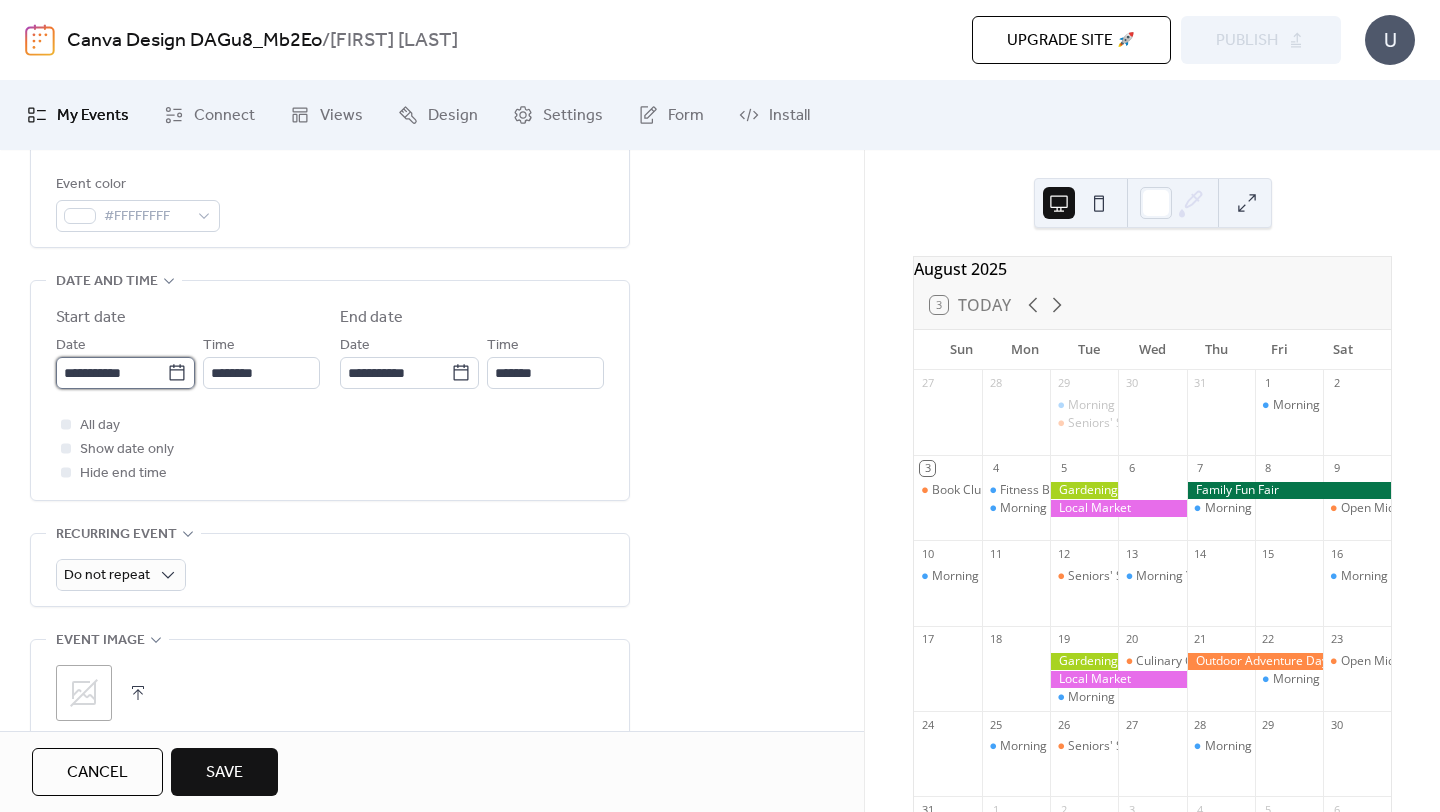 click on "**********" at bounding box center (111, 373) 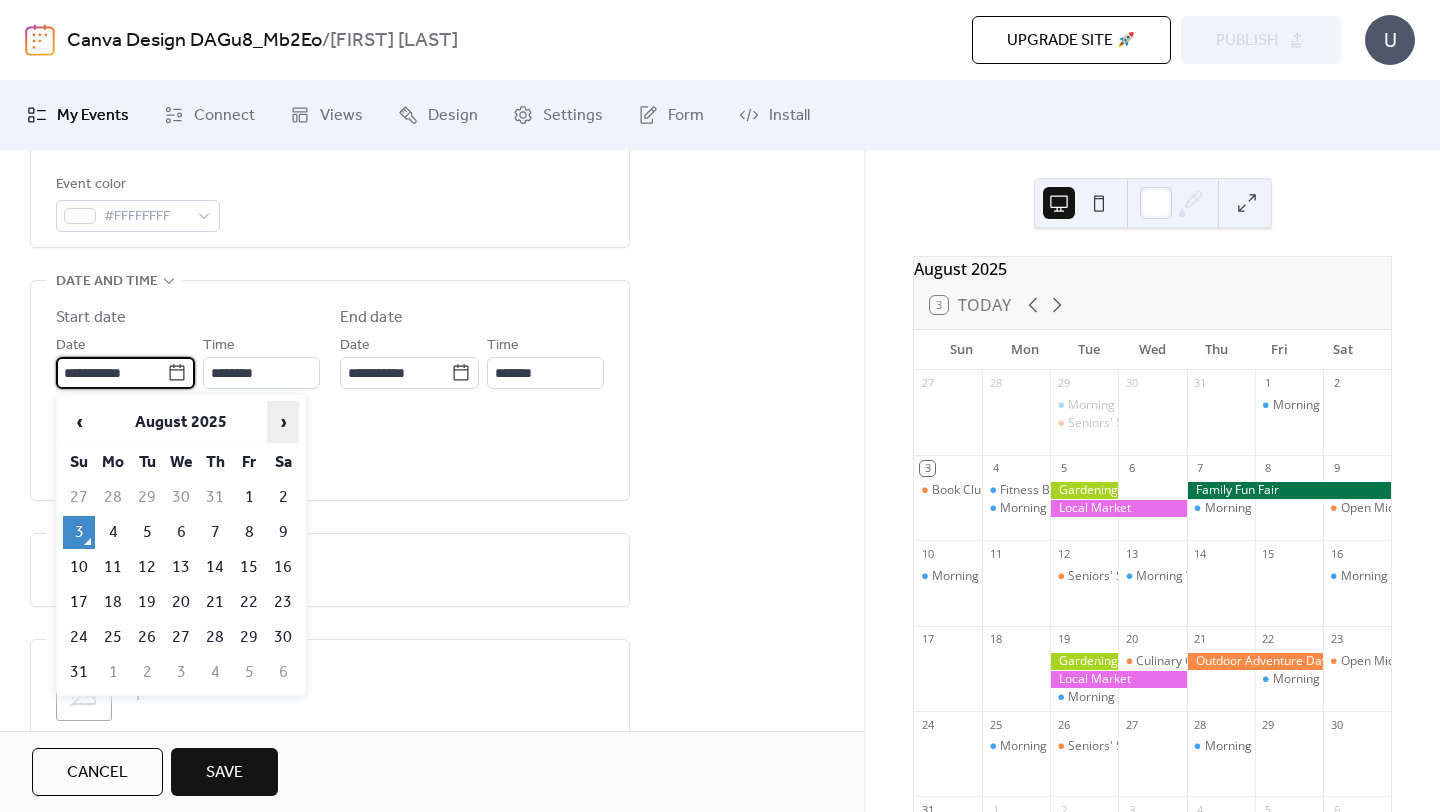 click on "›" at bounding box center [283, 422] 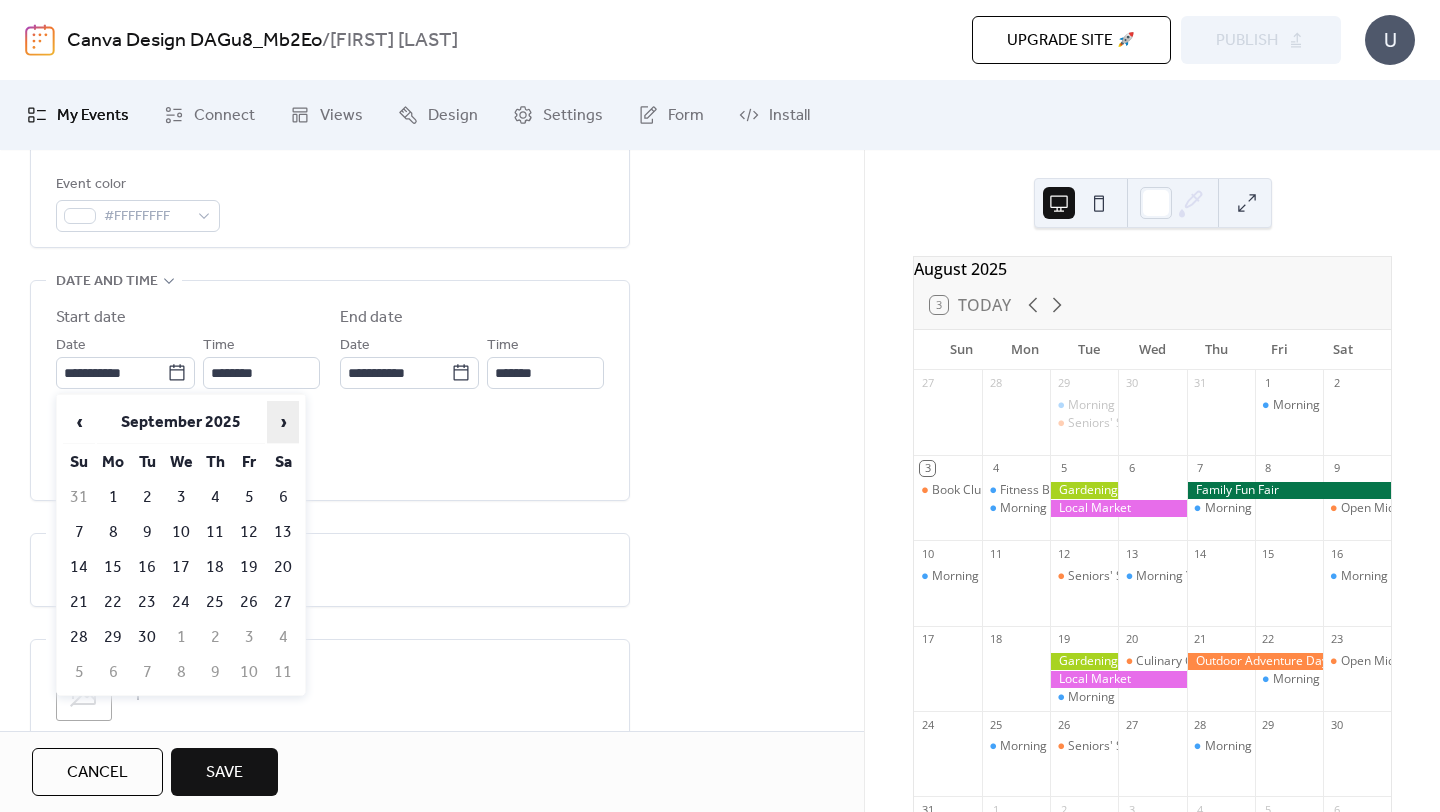click on "›" at bounding box center [283, 422] 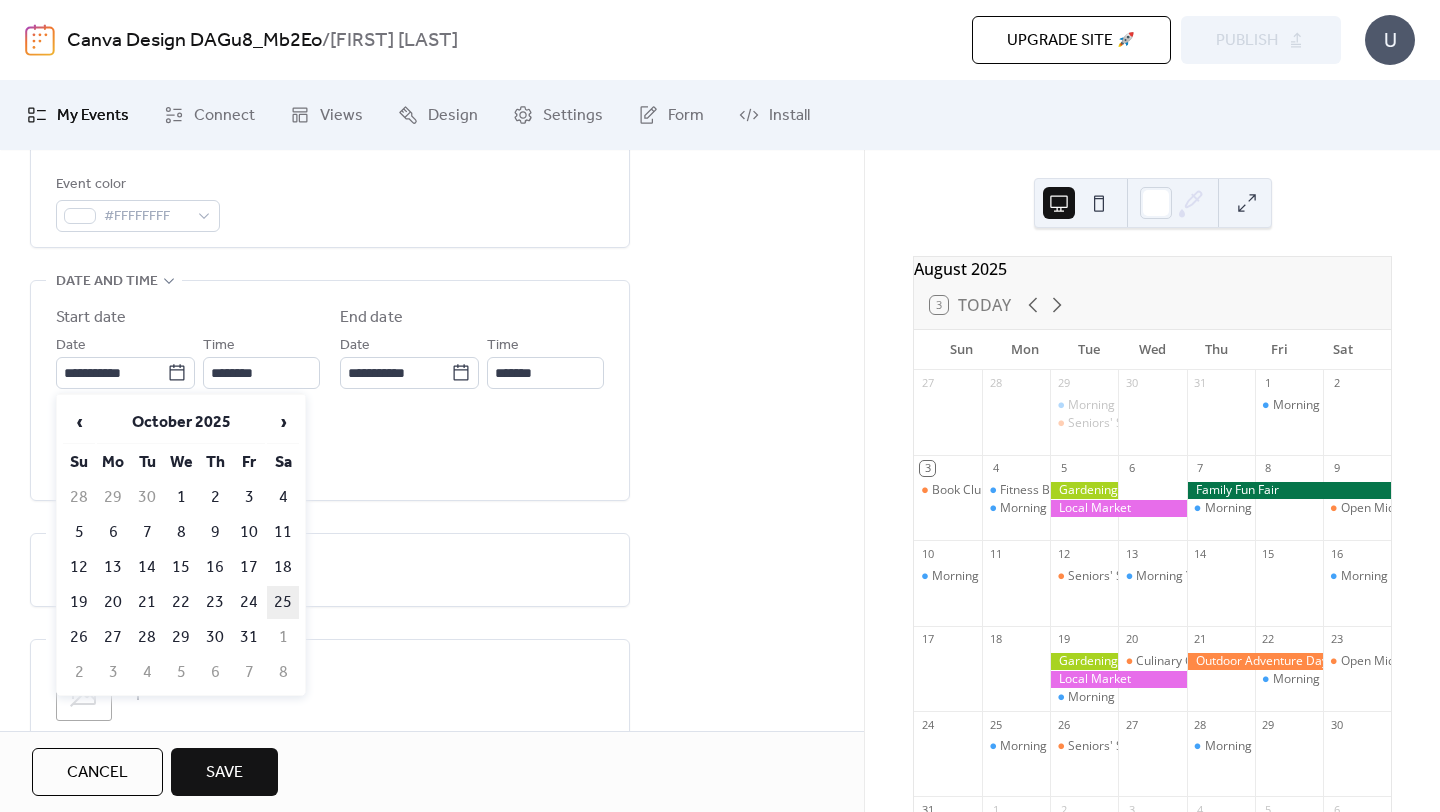 click on "25" at bounding box center (283, 602) 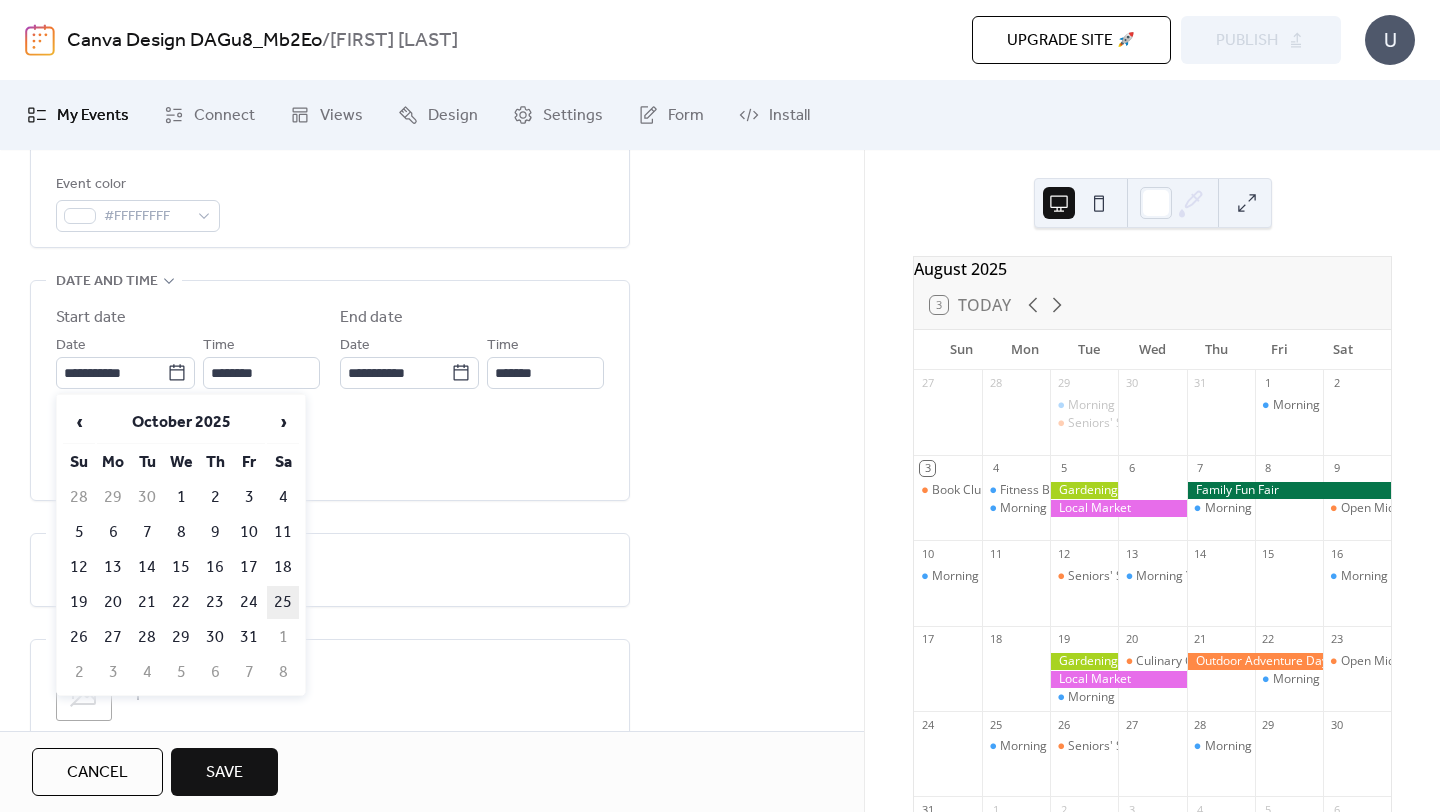 type on "**********" 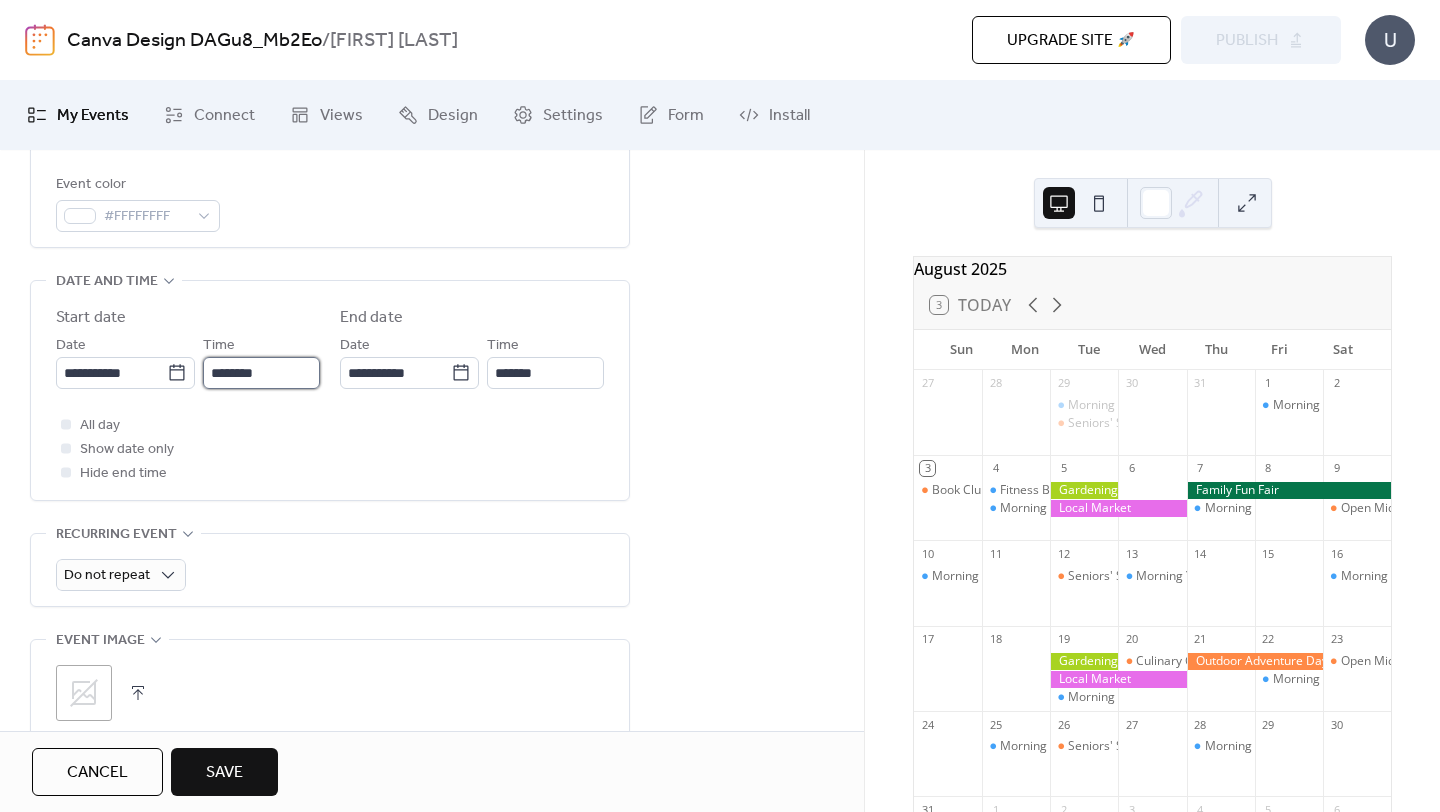 click on "********" at bounding box center (261, 373) 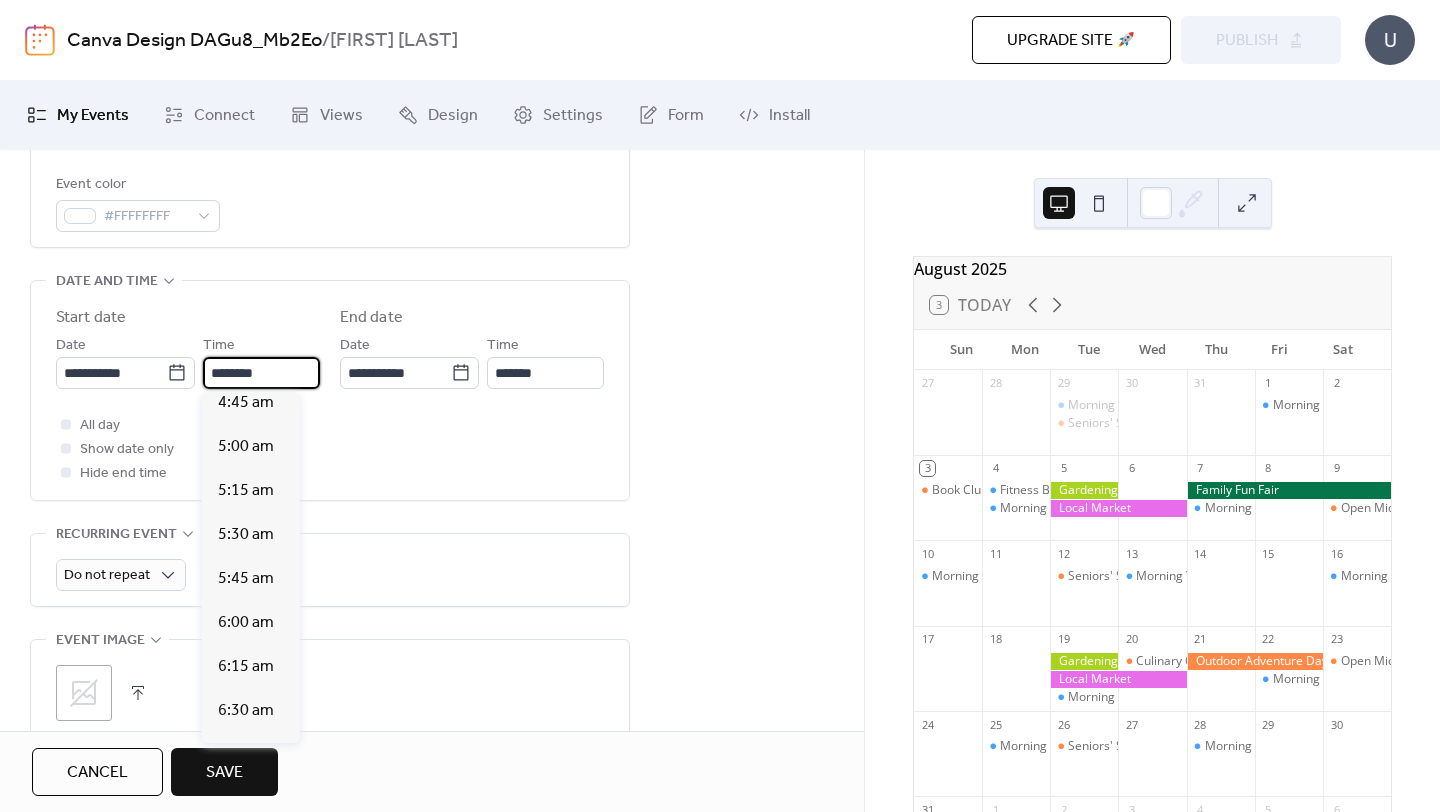 scroll, scrollTop: 881, scrollLeft: 0, axis: vertical 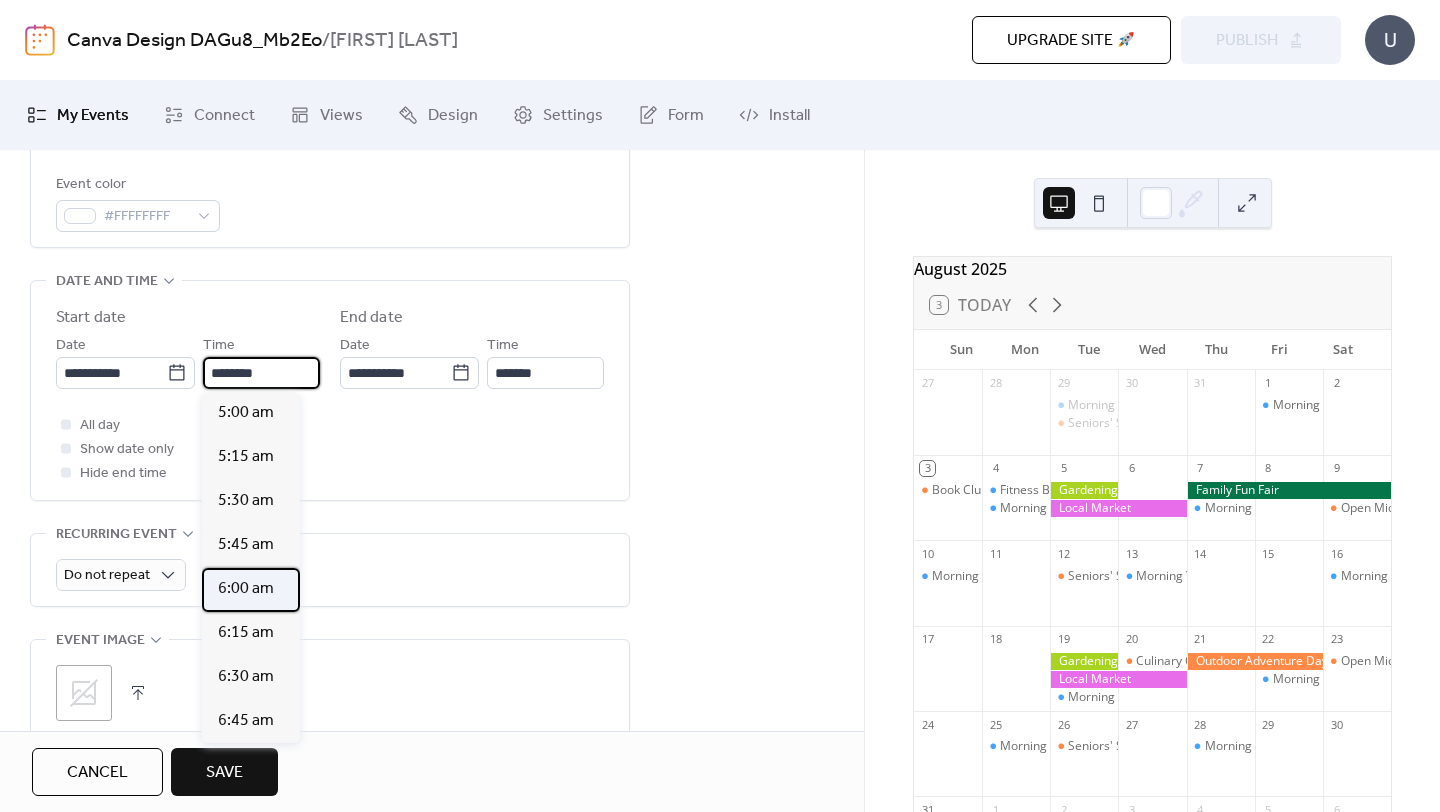 click on "6:00 am" at bounding box center [246, 589] 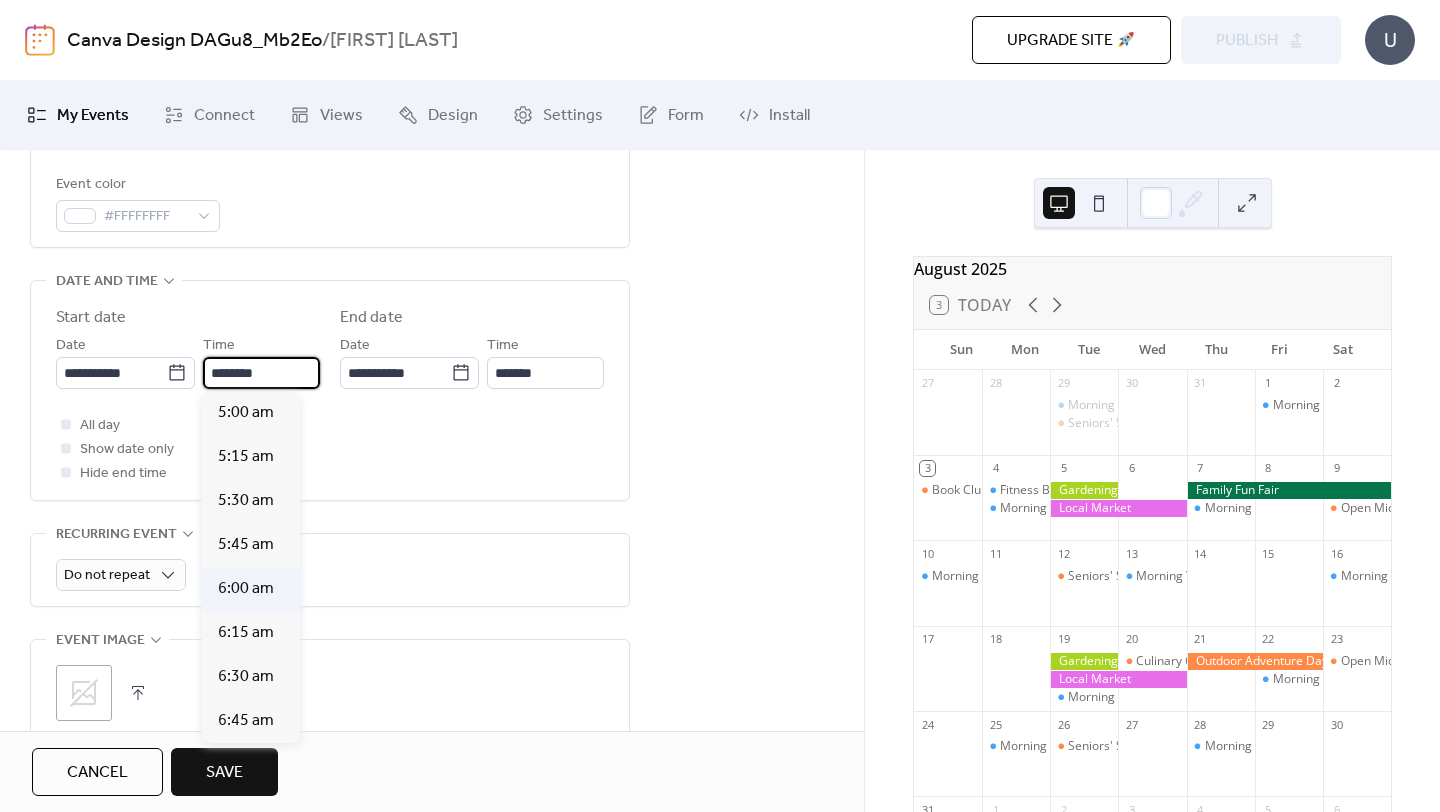 type on "*******" 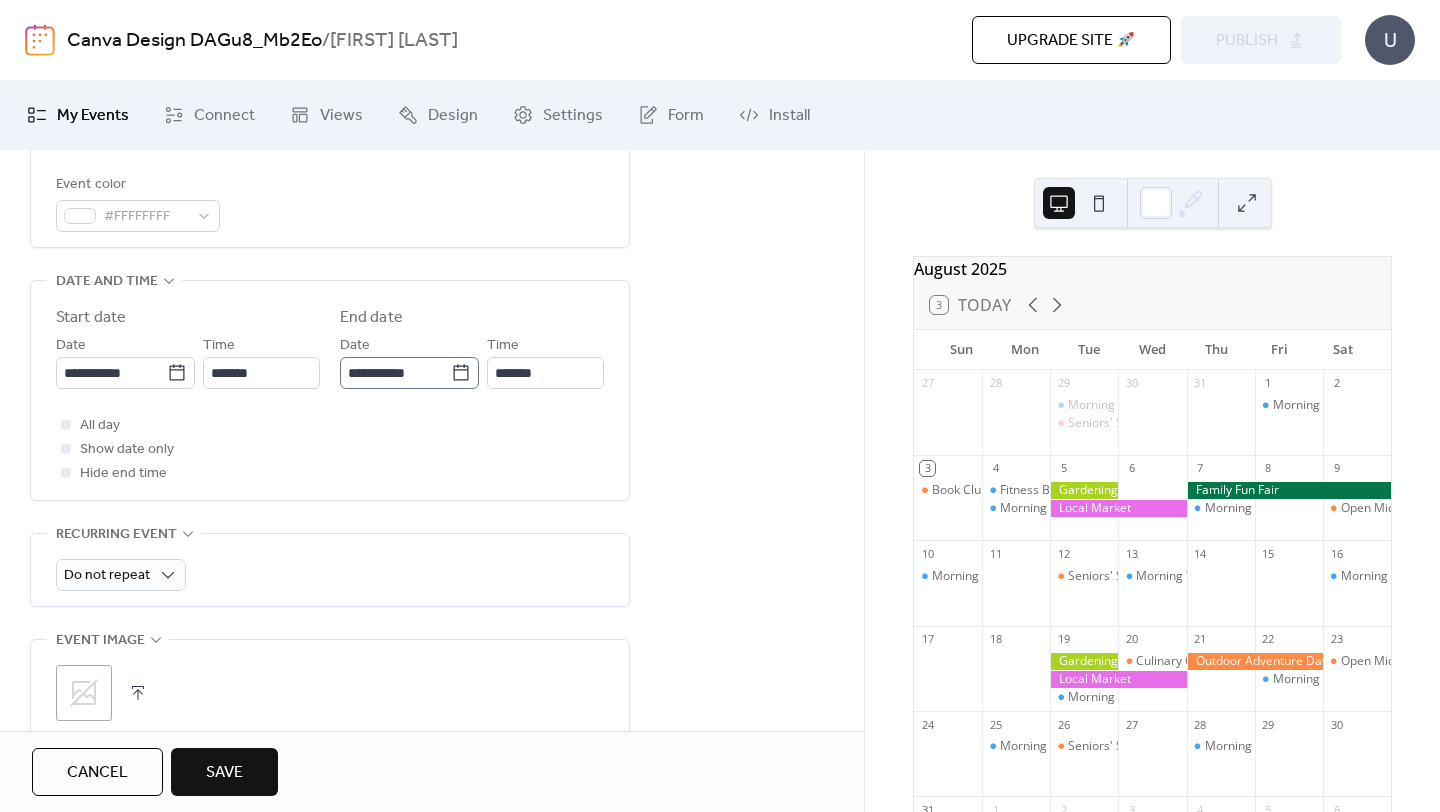 click 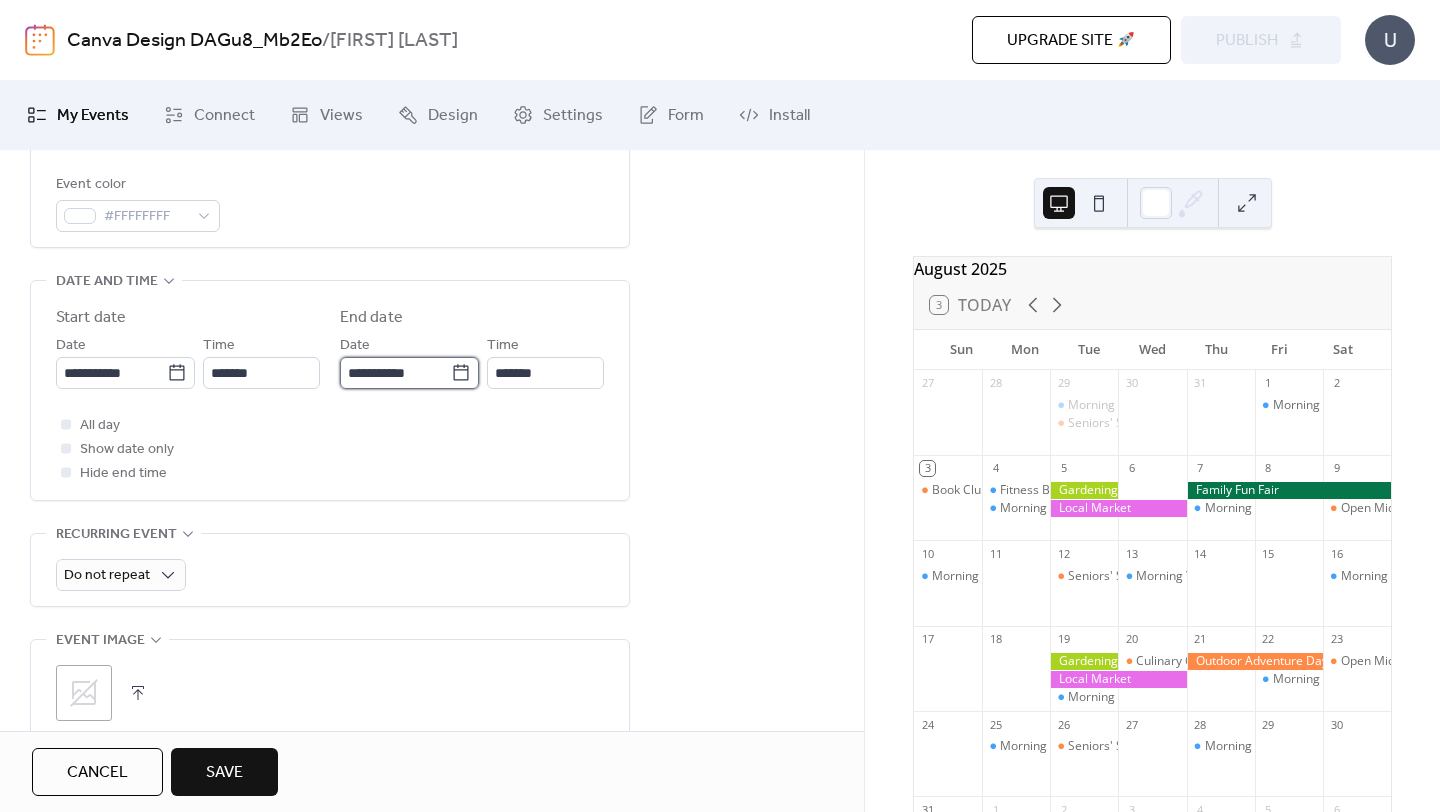 click on "**********" at bounding box center (395, 373) 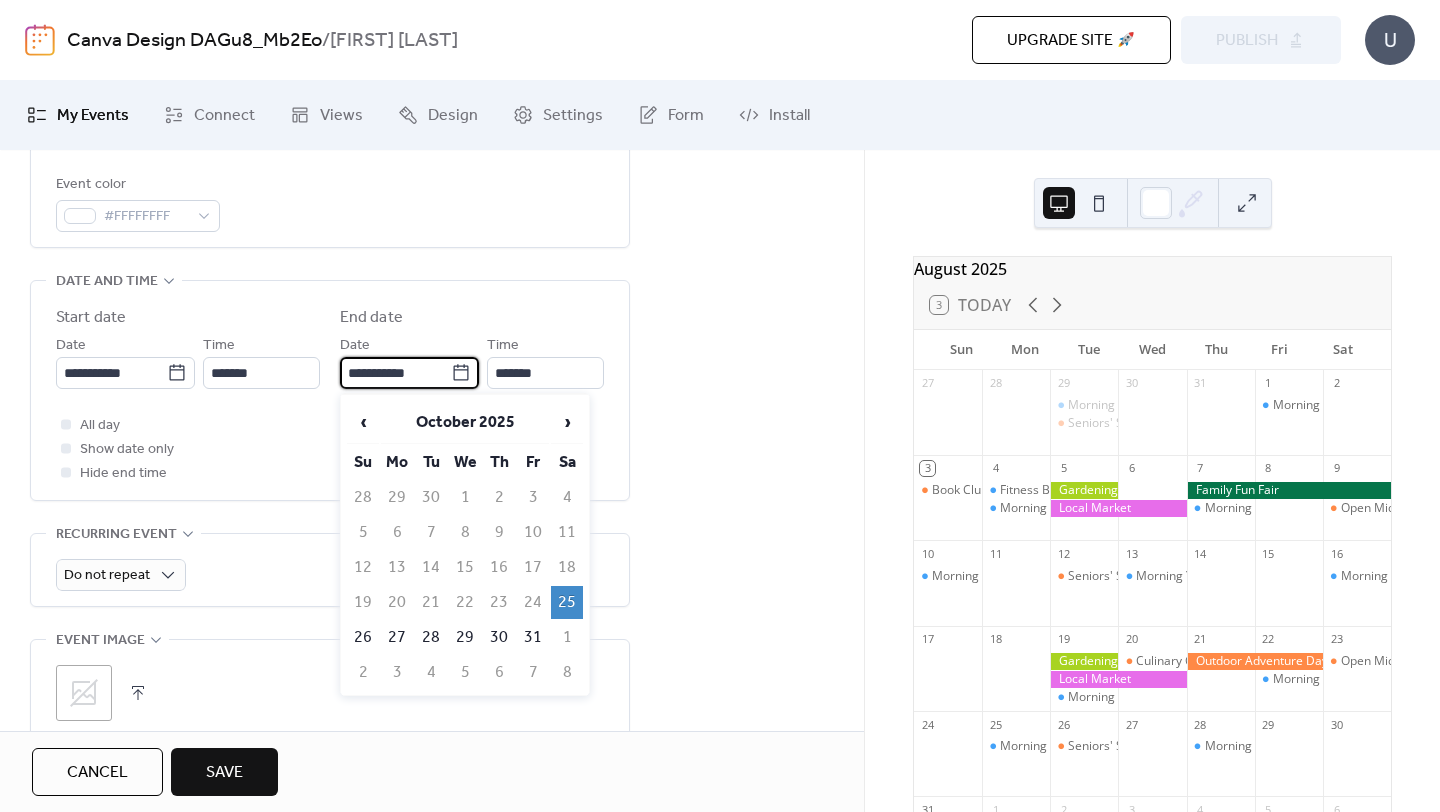 click on "All day Show date only Hide end time" at bounding box center (330, 449) 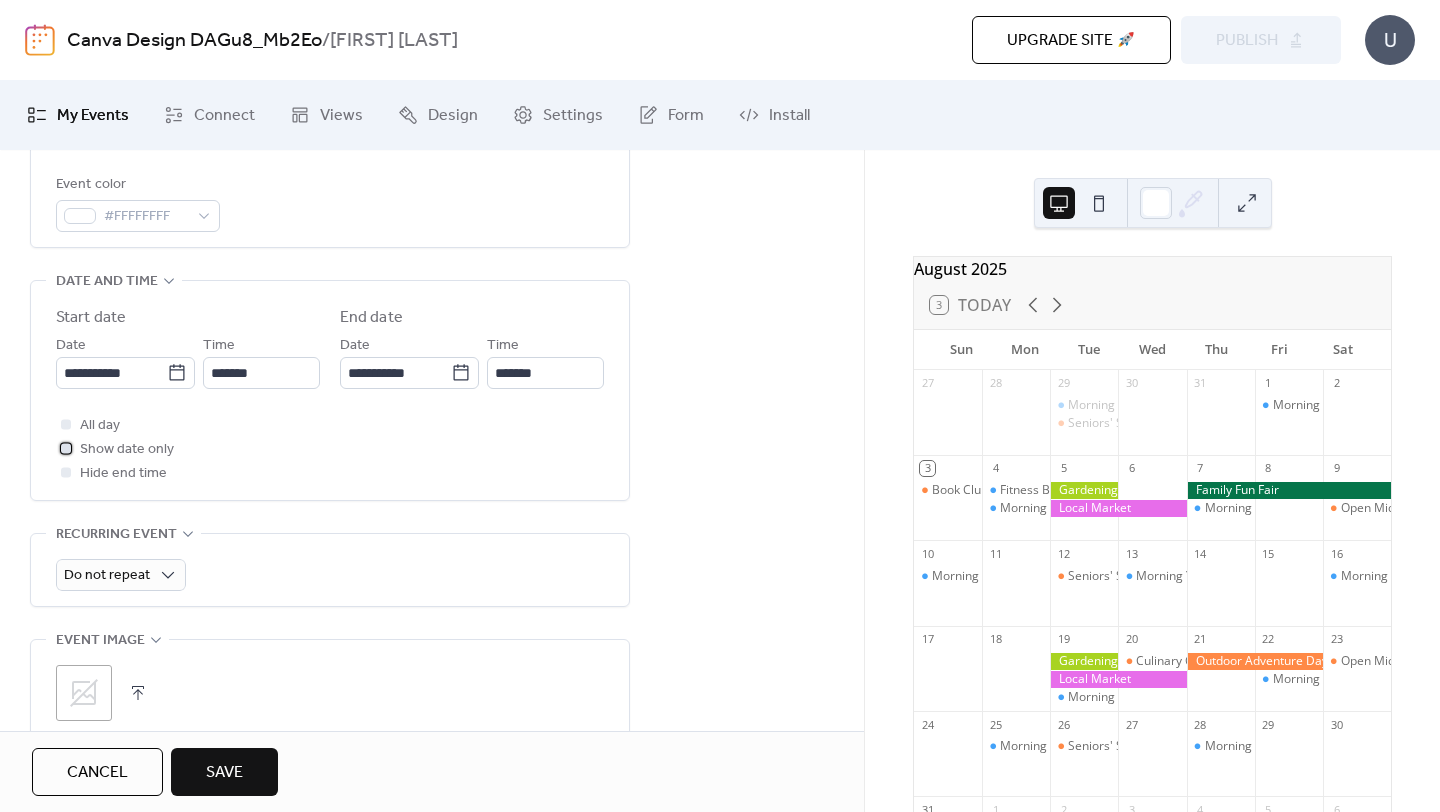 click on "Show date only" at bounding box center [127, 450] 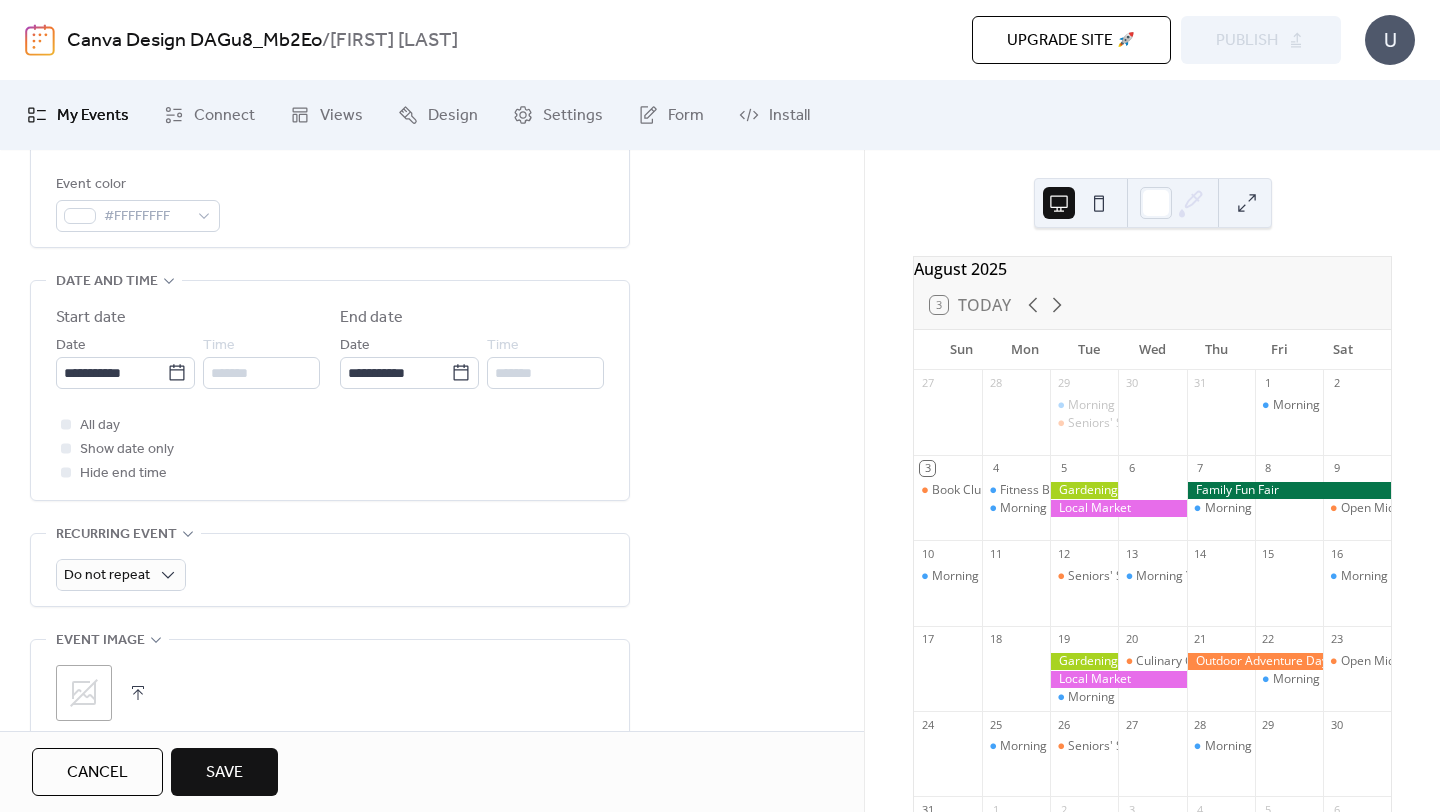click on "Hide end time" at bounding box center (123, 474) 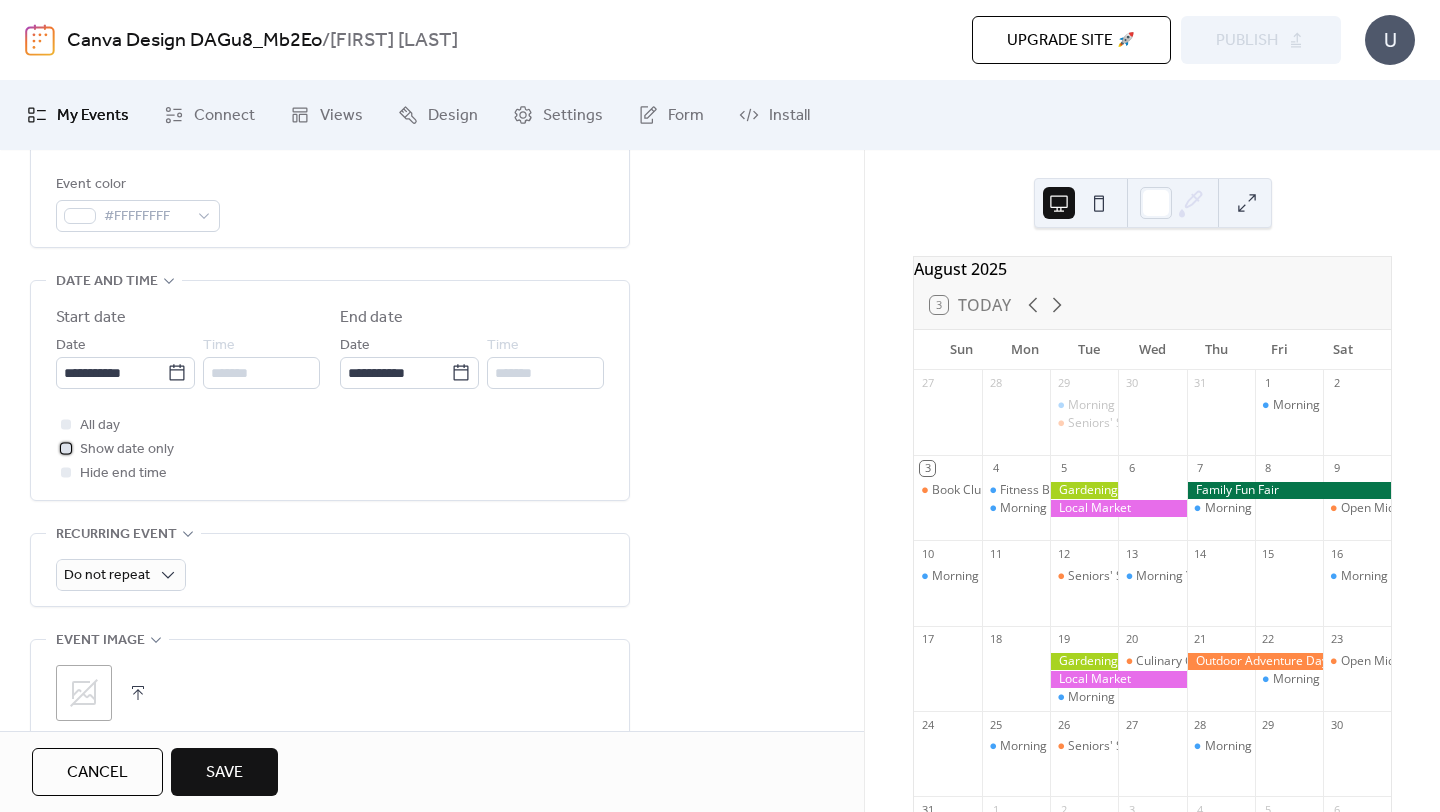 click on "Show date only" at bounding box center [127, 450] 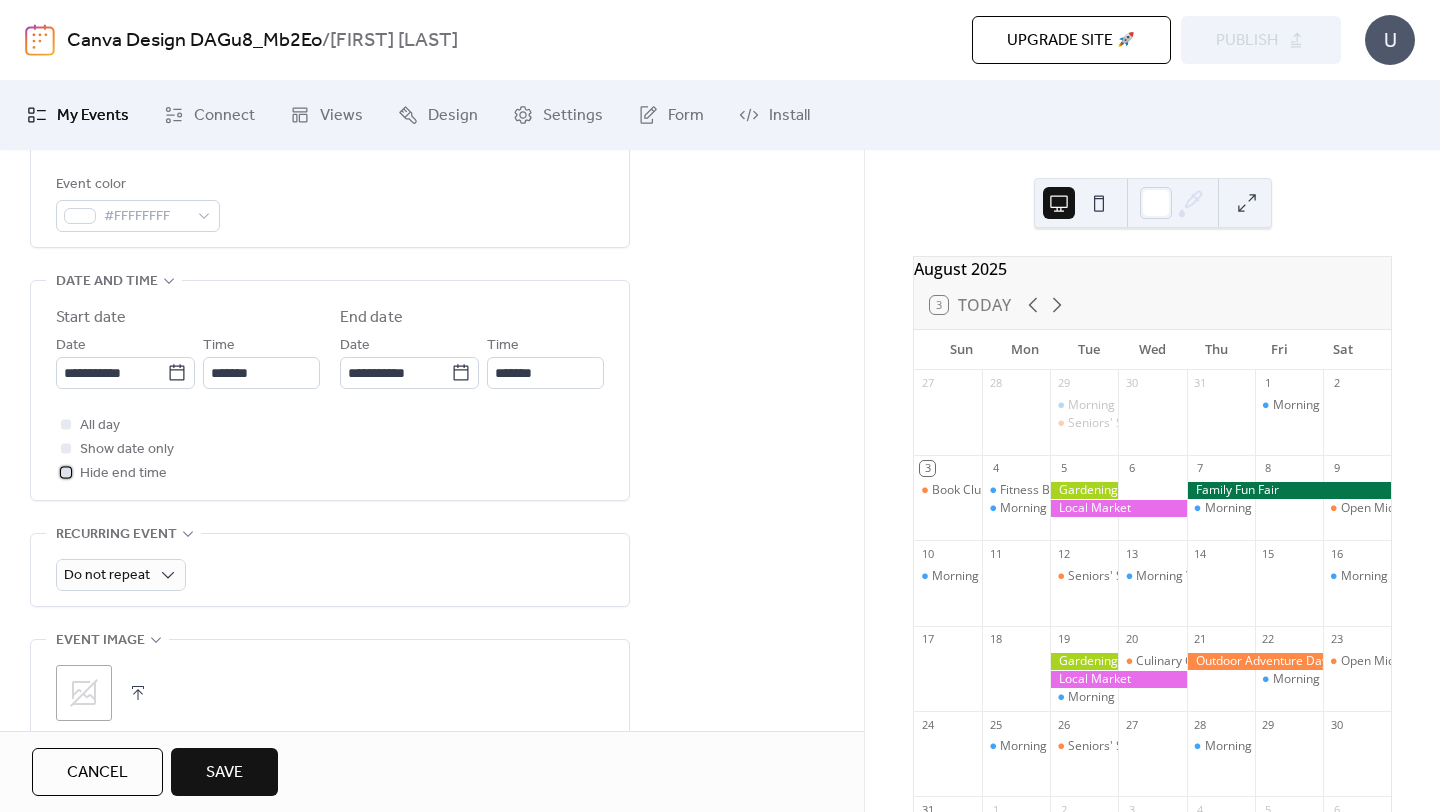click at bounding box center [66, 472] 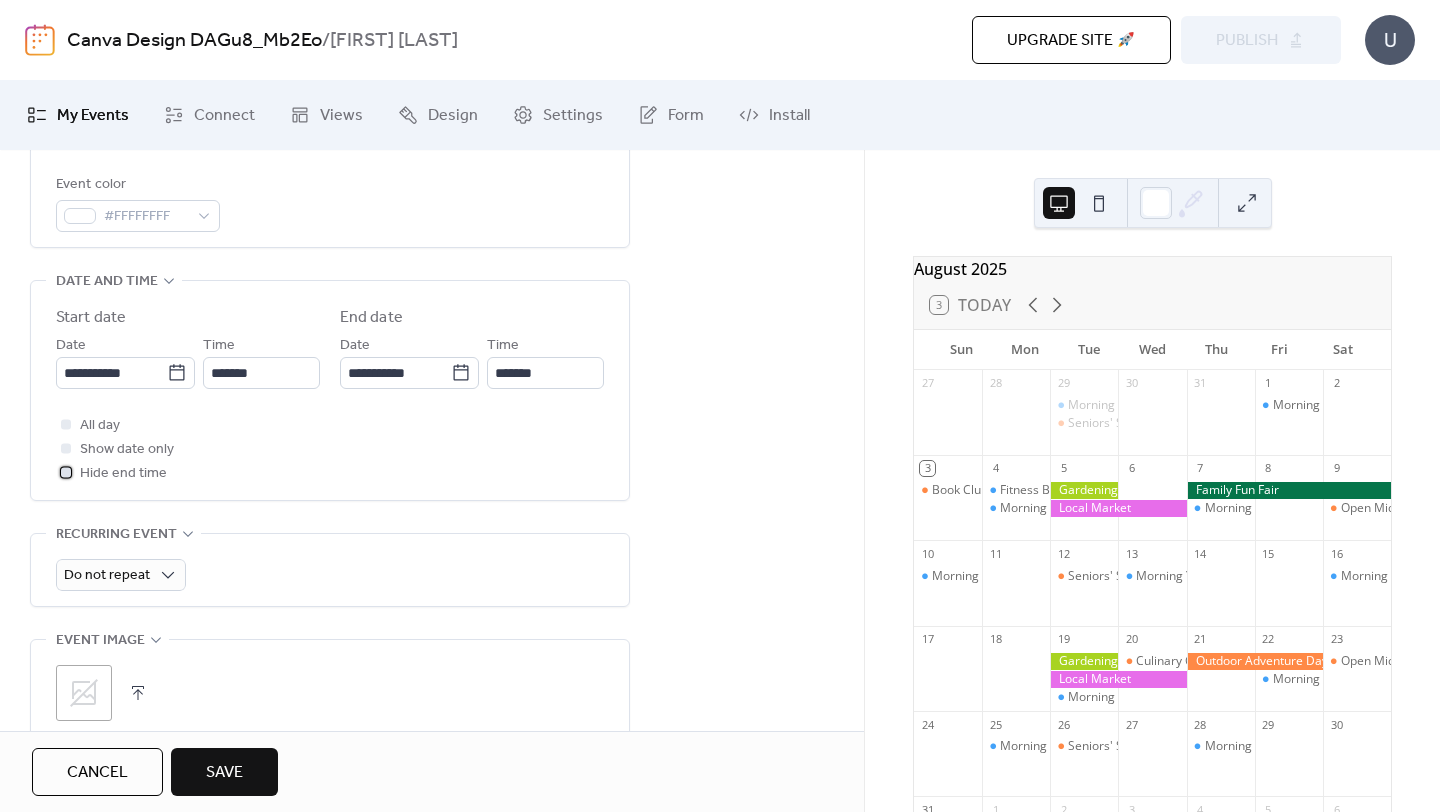 click at bounding box center (66, 472) 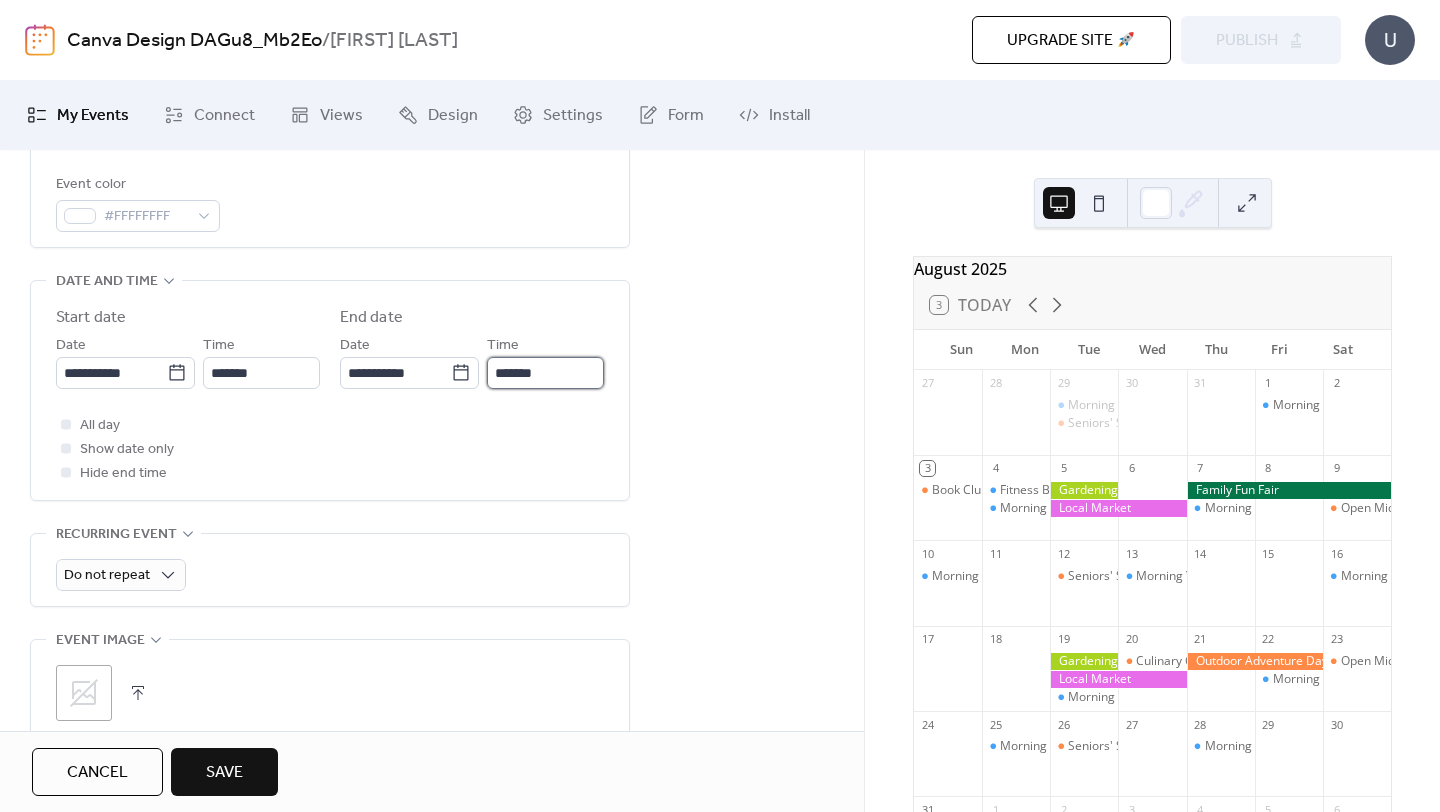 click on "*******" at bounding box center [545, 373] 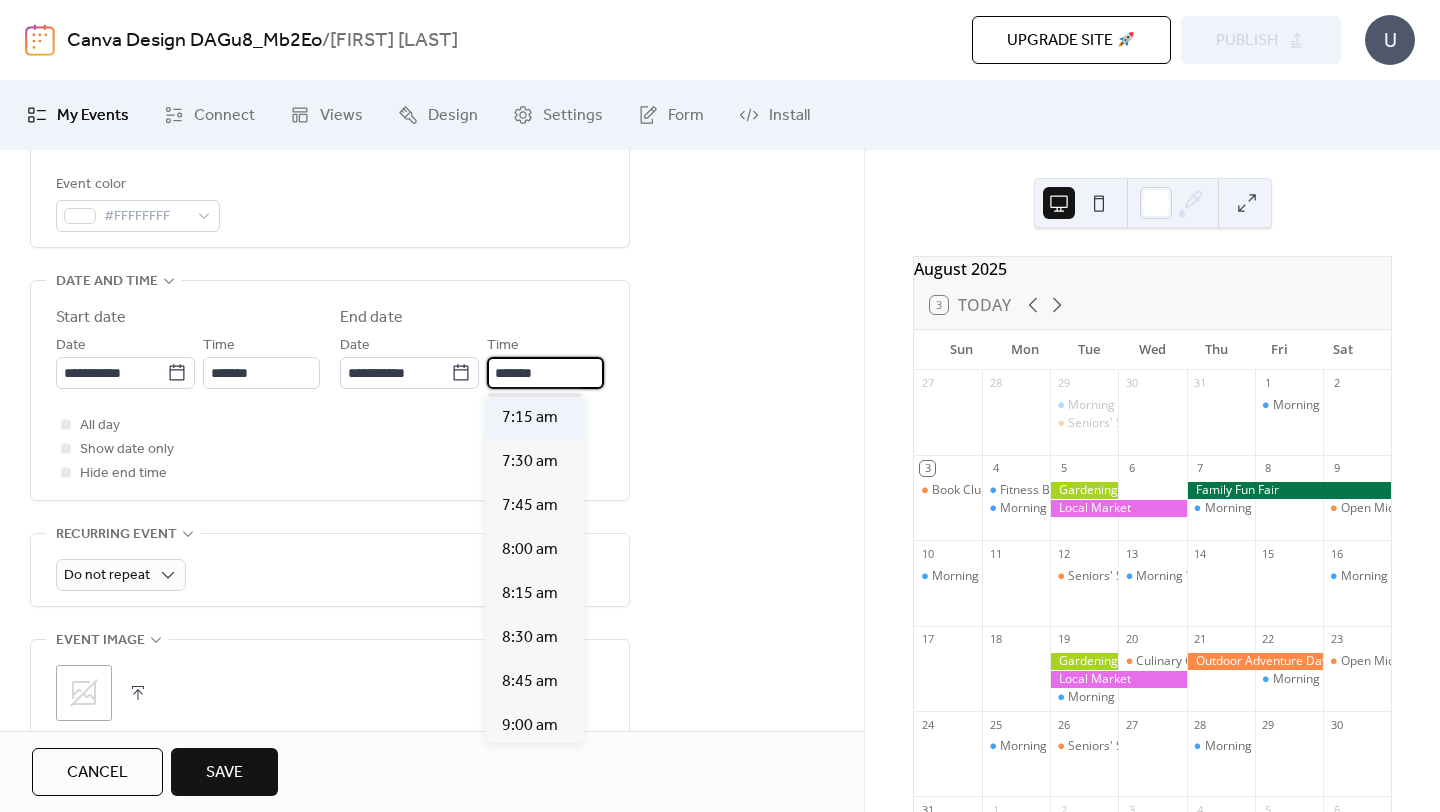 scroll, scrollTop: 187, scrollLeft: 0, axis: vertical 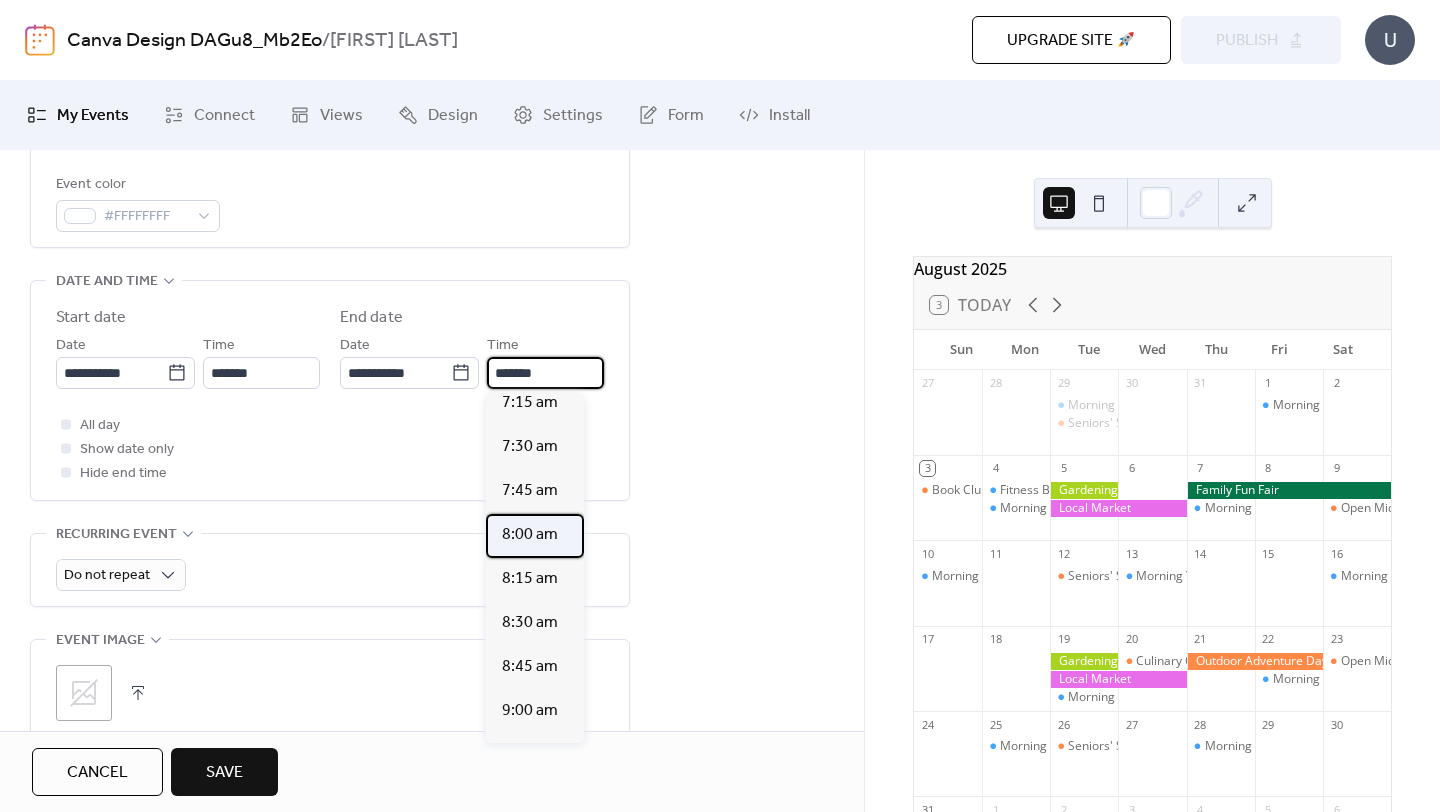 click on "8:00 am" at bounding box center [530, 535] 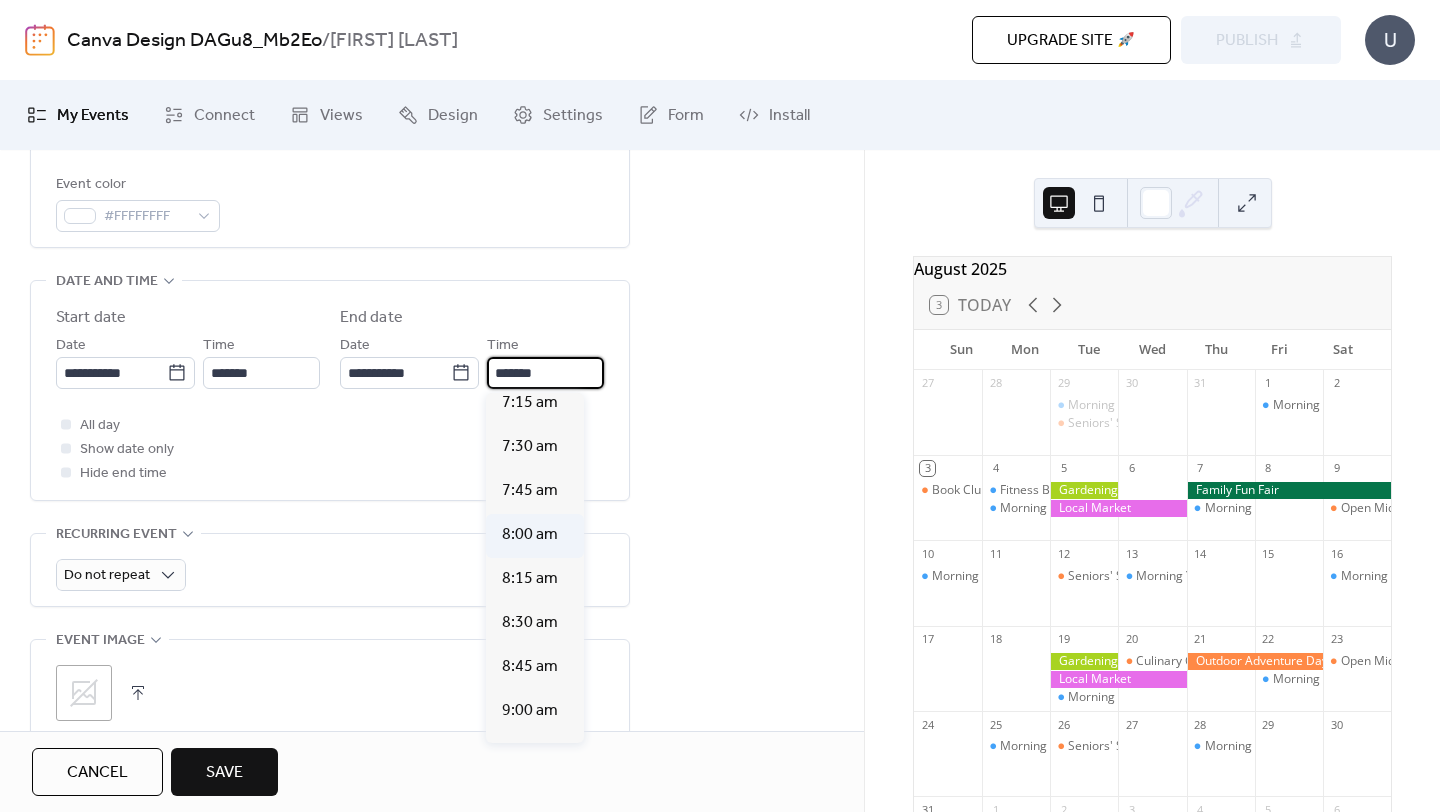 type on "*******" 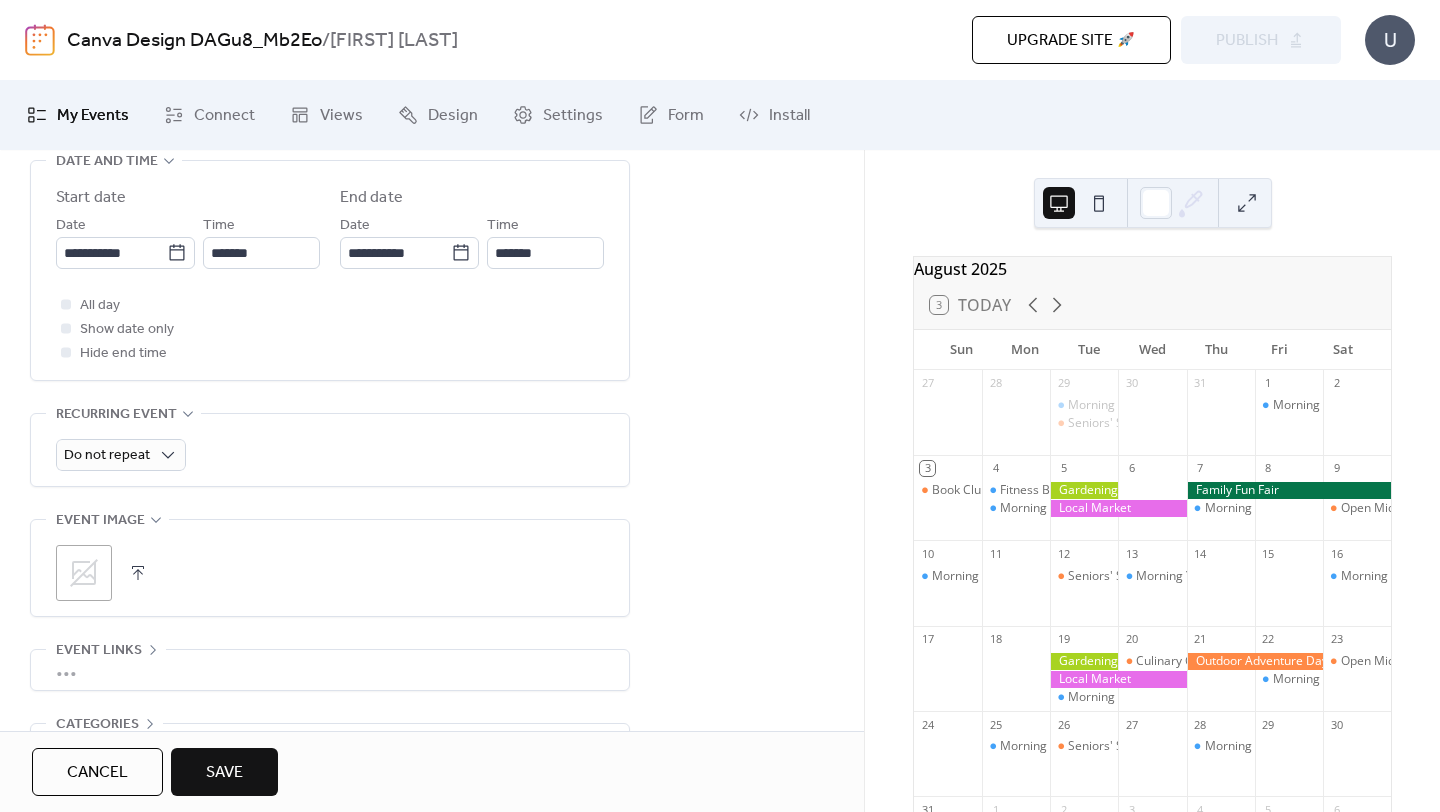scroll, scrollTop: 684, scrollLeft: 0, axis: vertical 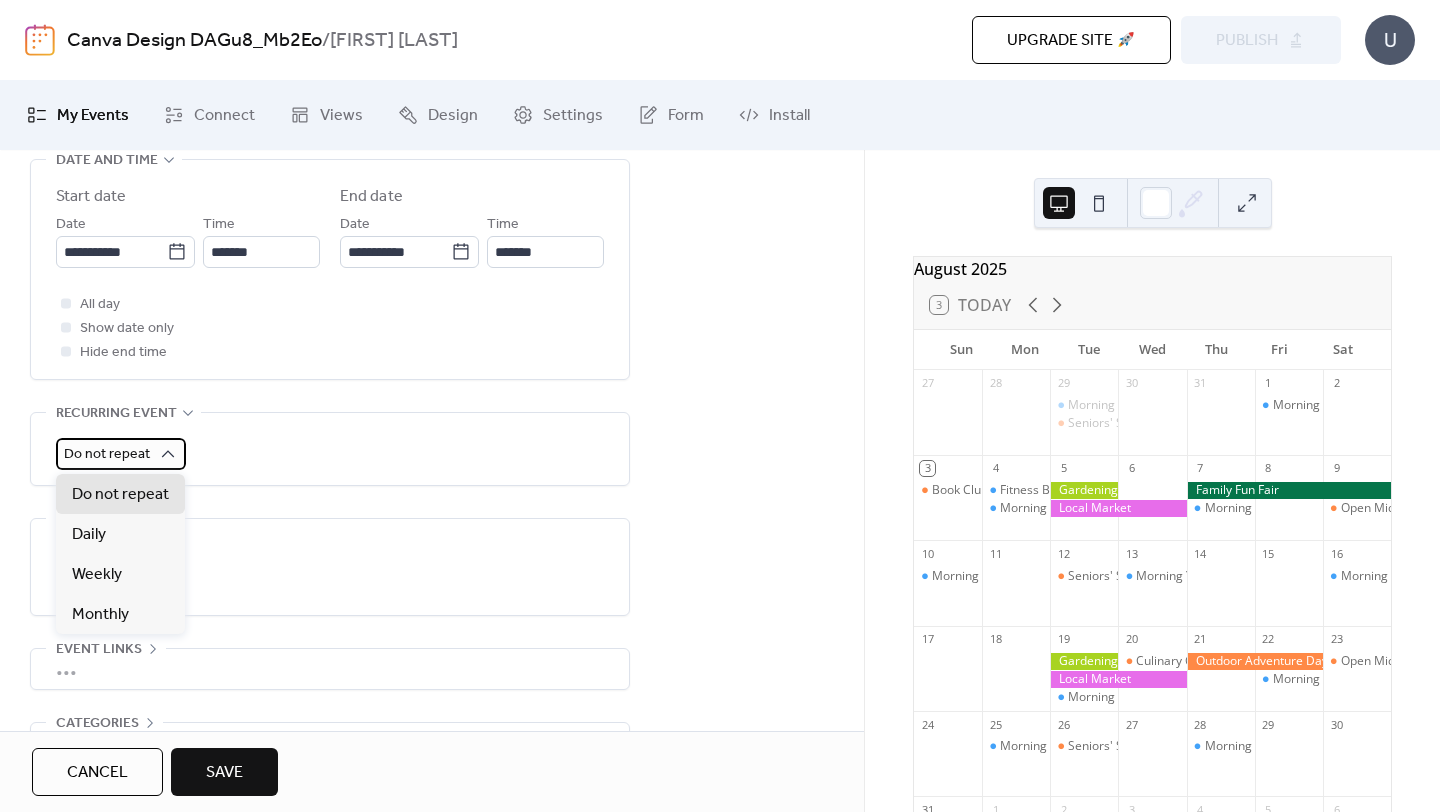 click on "Do not repeat" at bounding box center (121, 454) 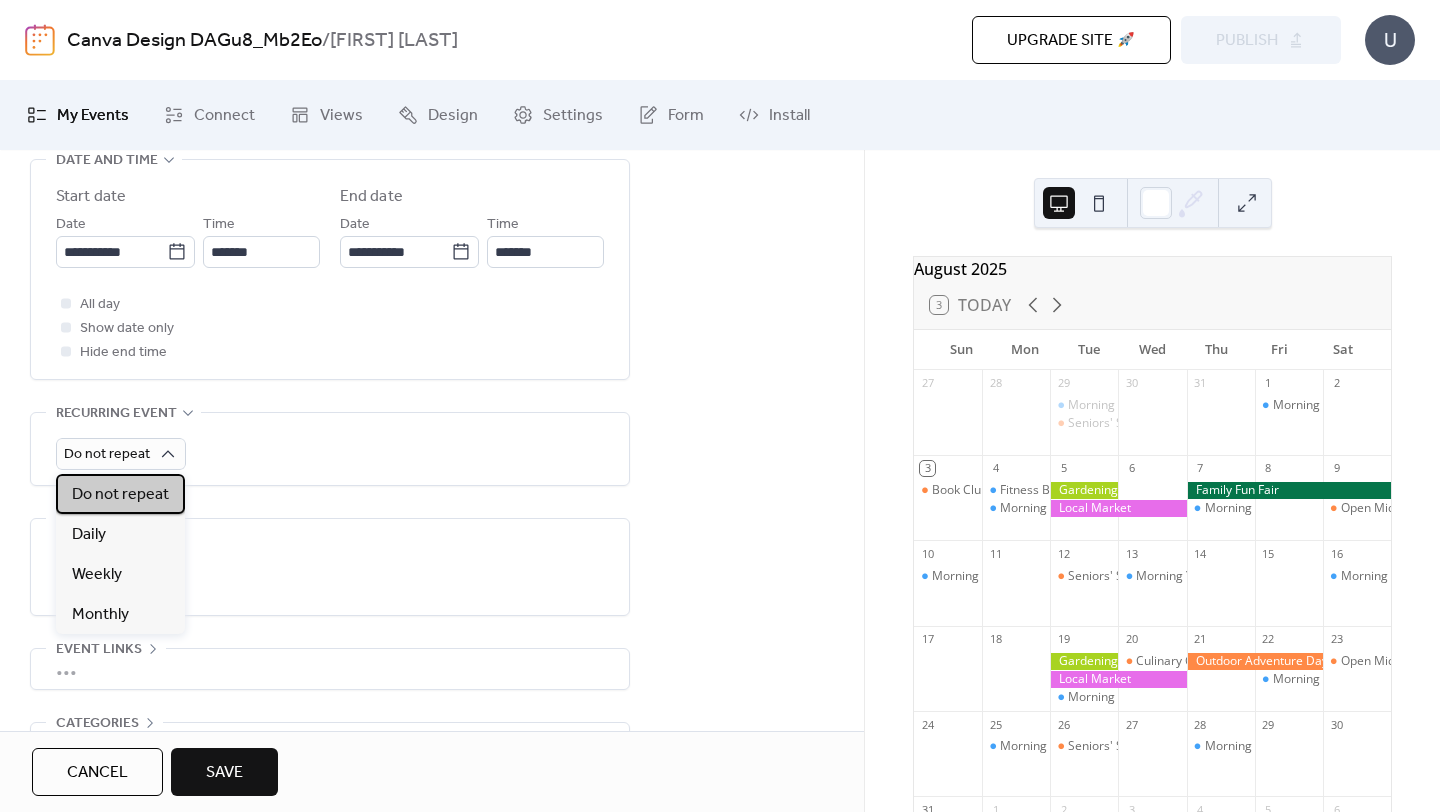 click on "Do not repeat" at bounding box center [120, 495] 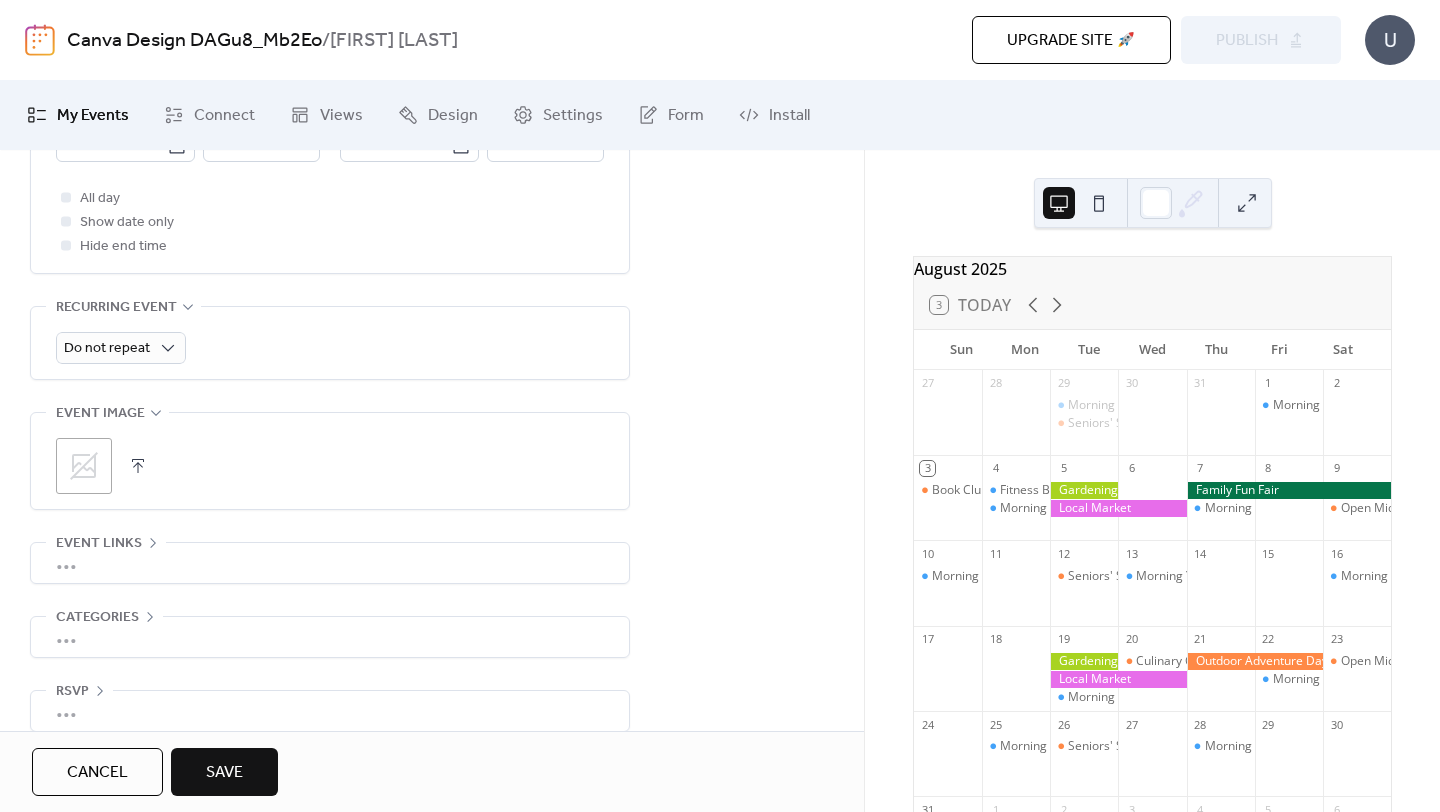 scroll, scrollTop: 791, scrollLeft: 0, axis: vertical 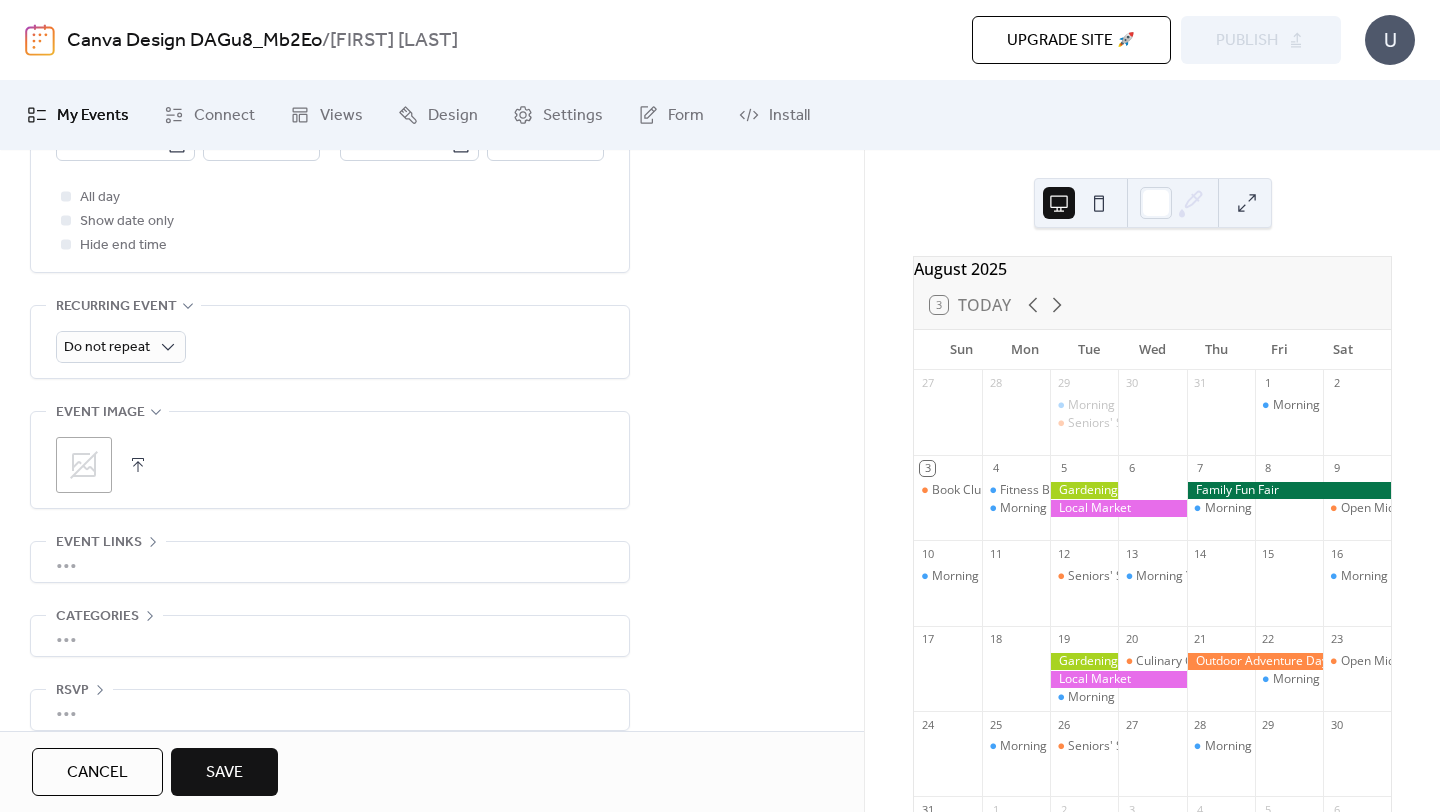 click on ";" at bounding box center [84, 465] 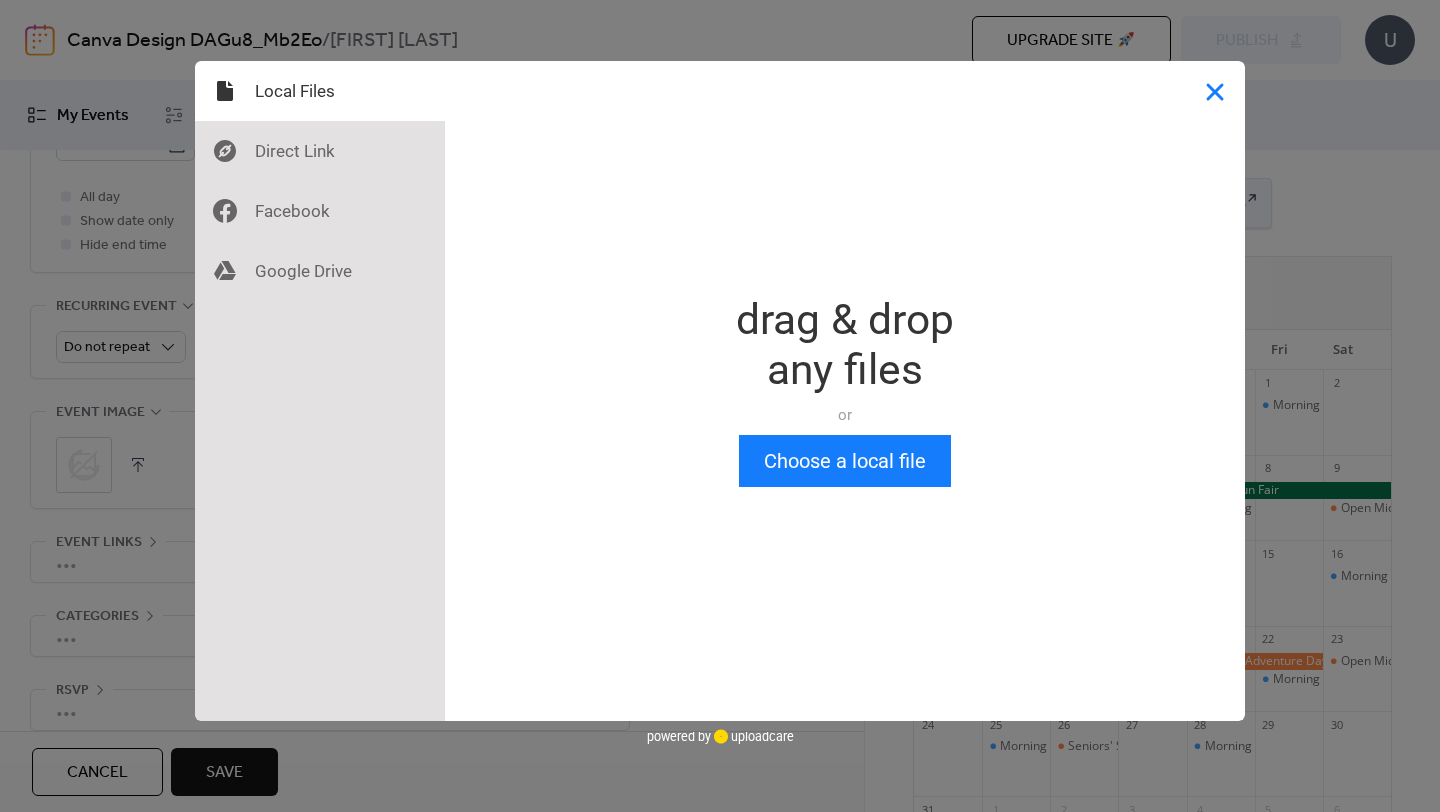 click at bounding box center [1215, 91] 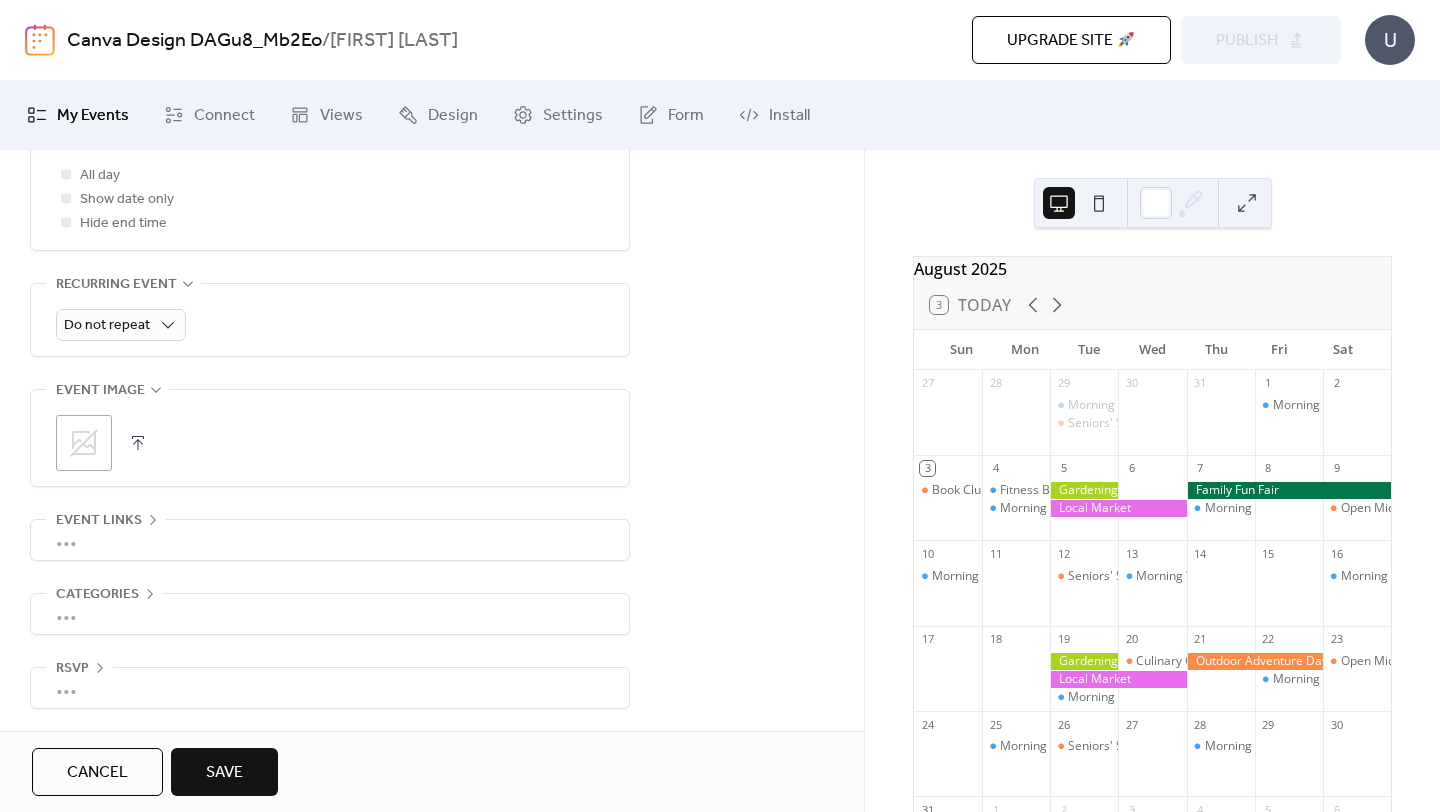 click on "•••" at bounding box center (330, 540) 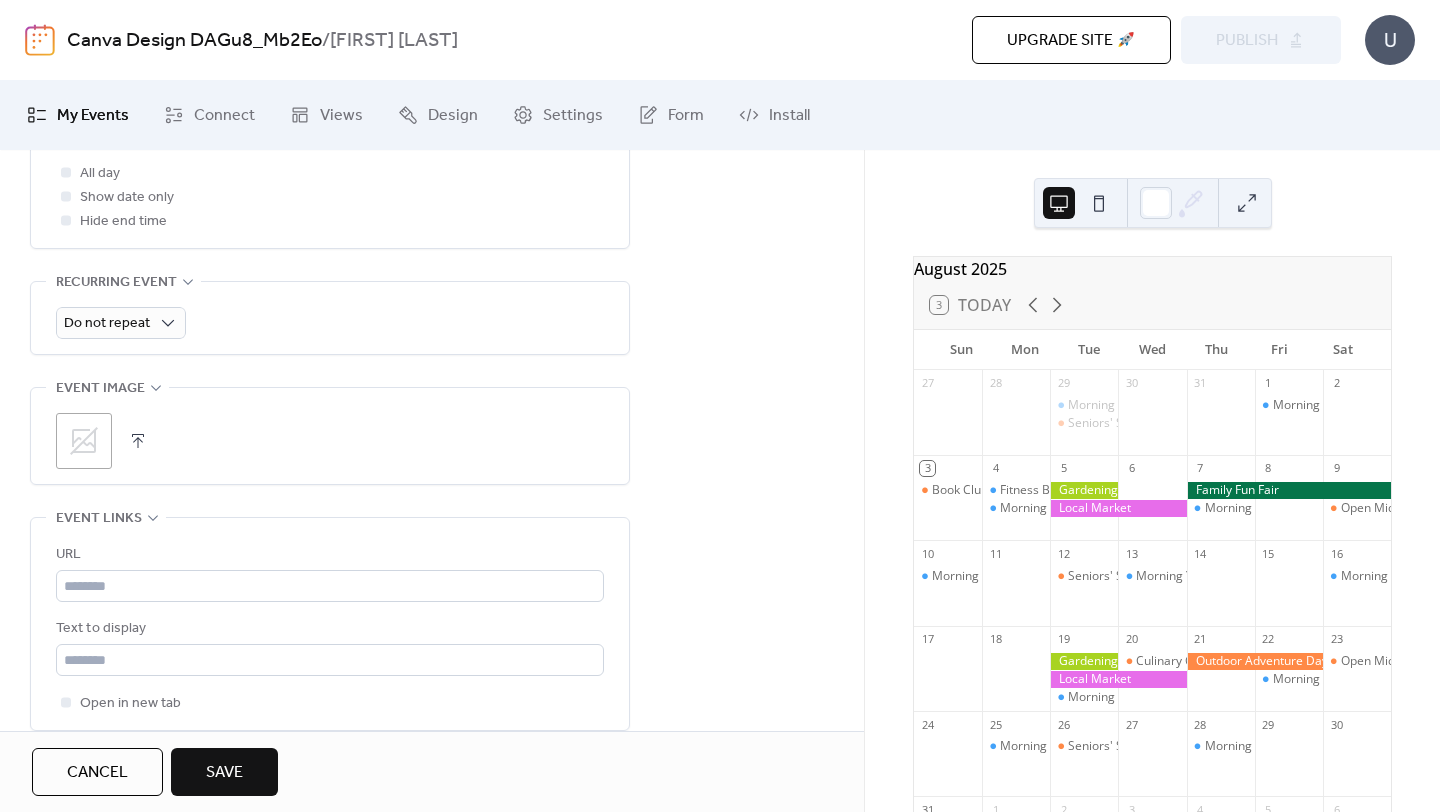 scroll, scrollTop: 987, scrollLeft: 0, axis: vertical 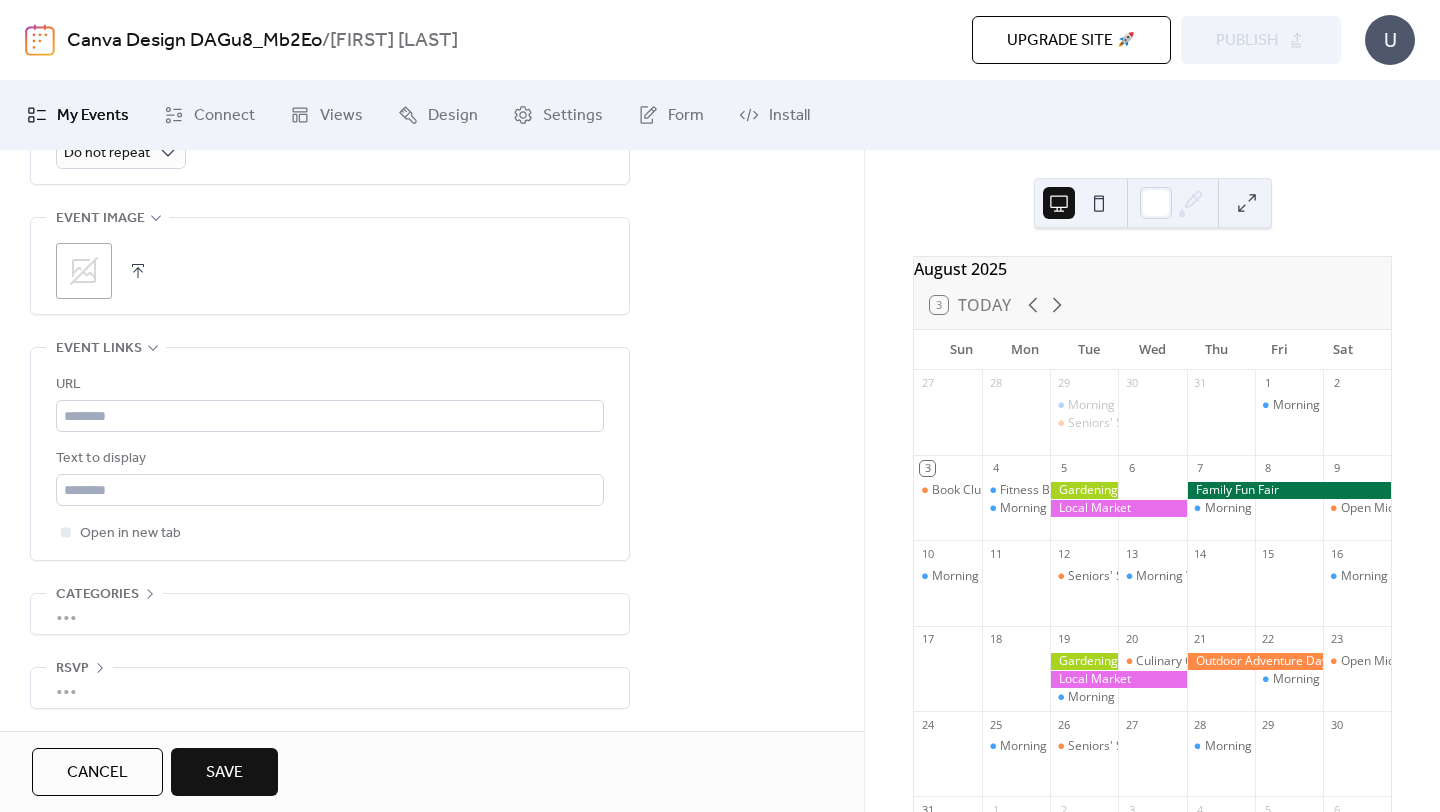 click on "Event links" at bounding box center (106, 348) 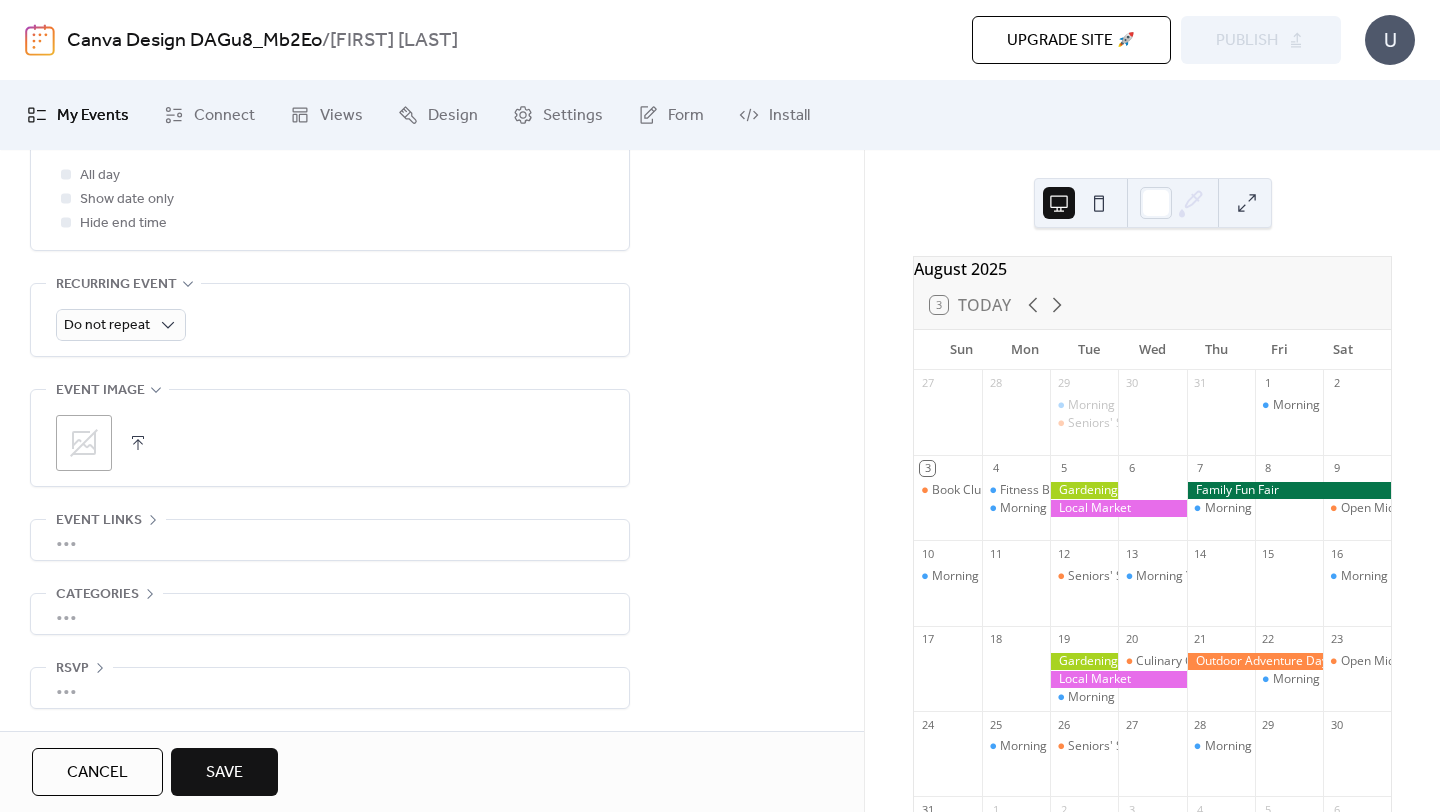 scroll, scrollTop: 815, scrollLeft: 0, axis: vertical 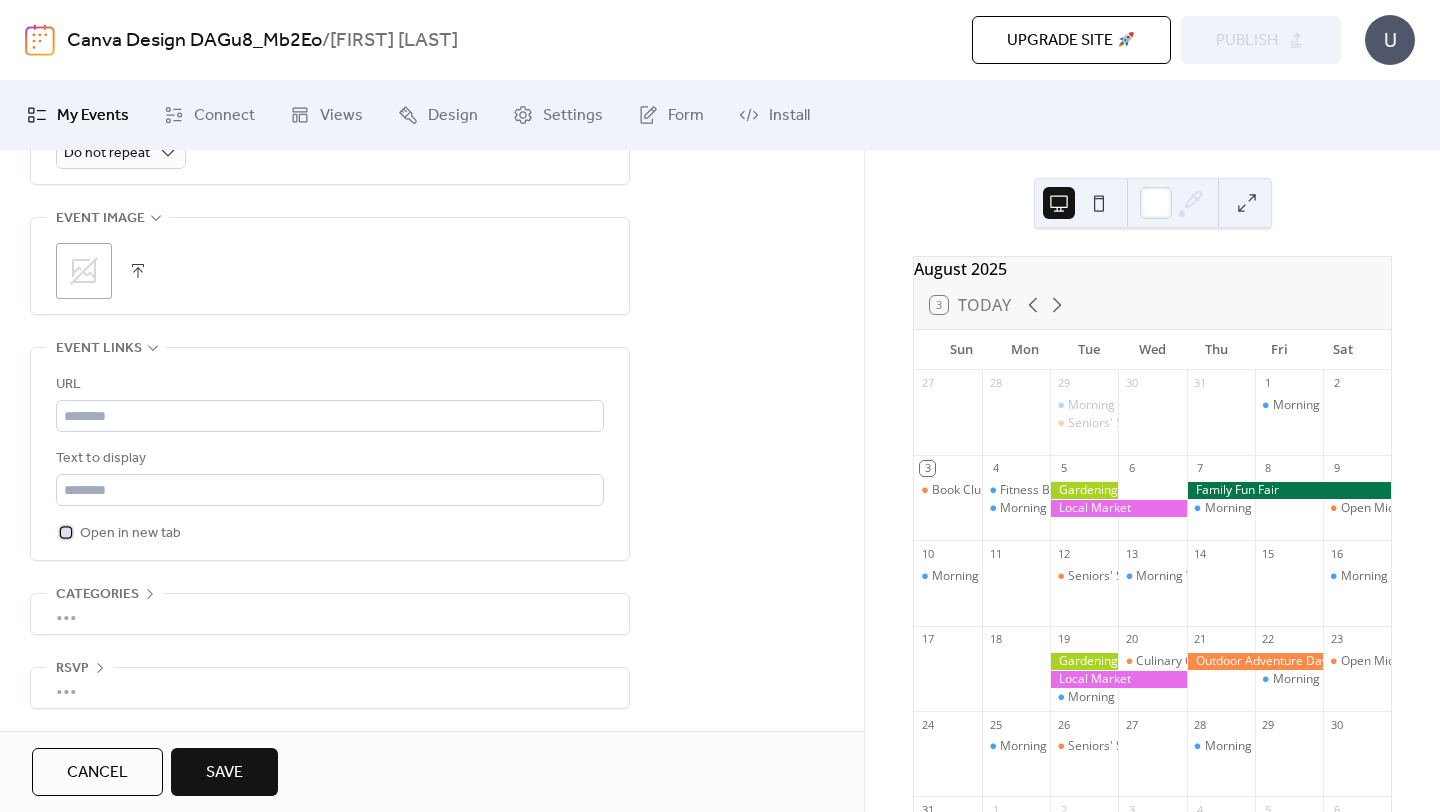 click on "Open in new tab" at bounding box center [130, 534] 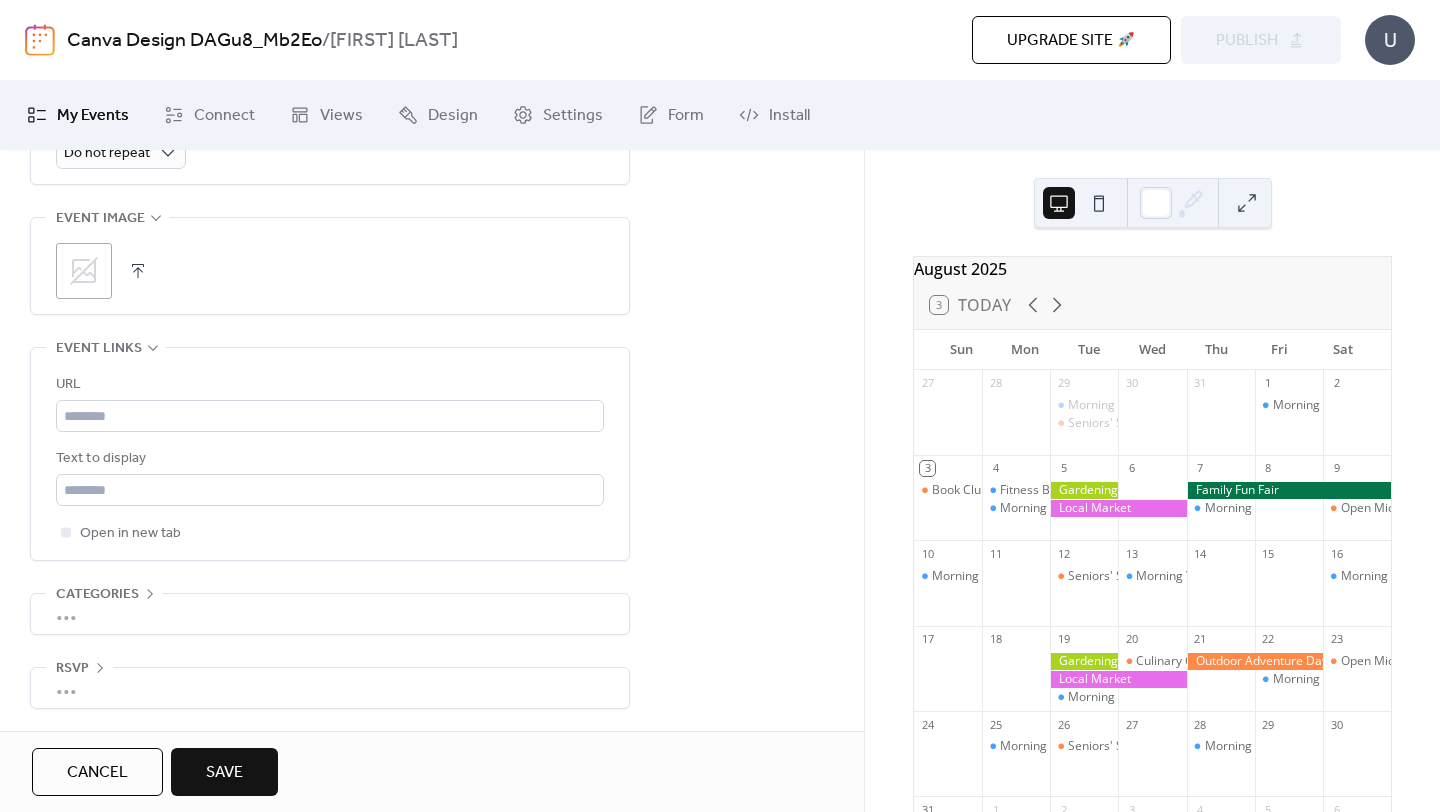 click on "•••" at bounding box center (330, 614) 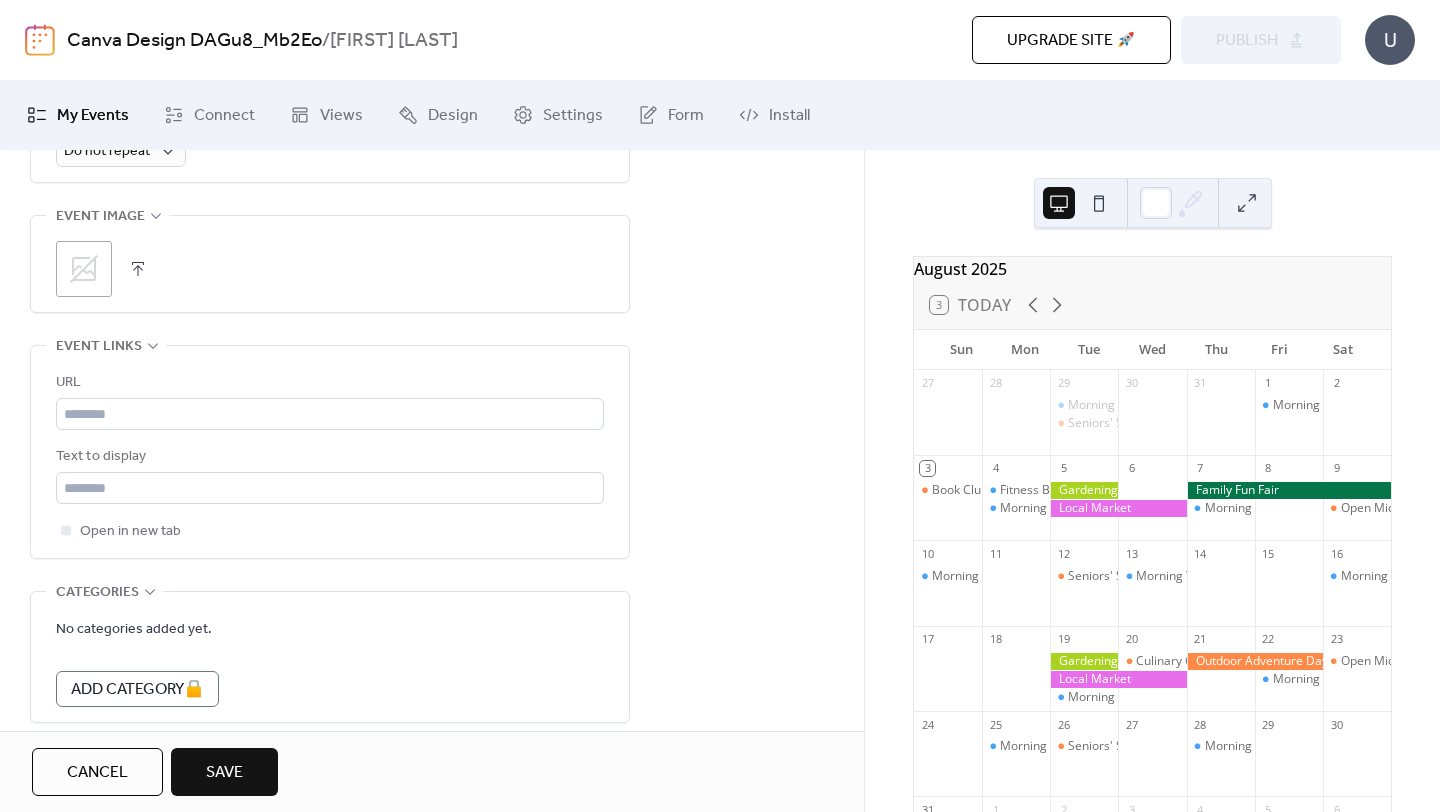click on "Categories" at bounding box center [97, 593] 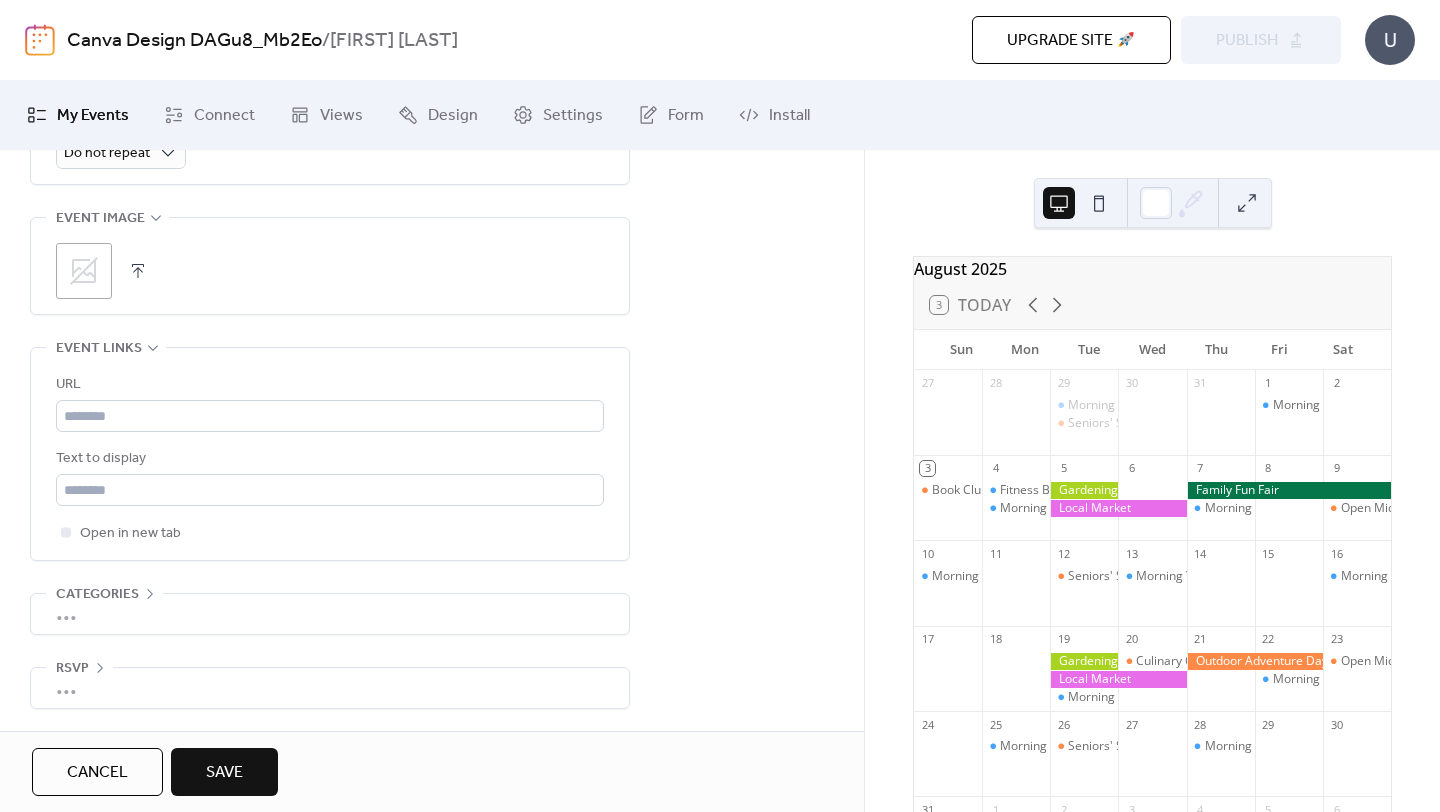 click 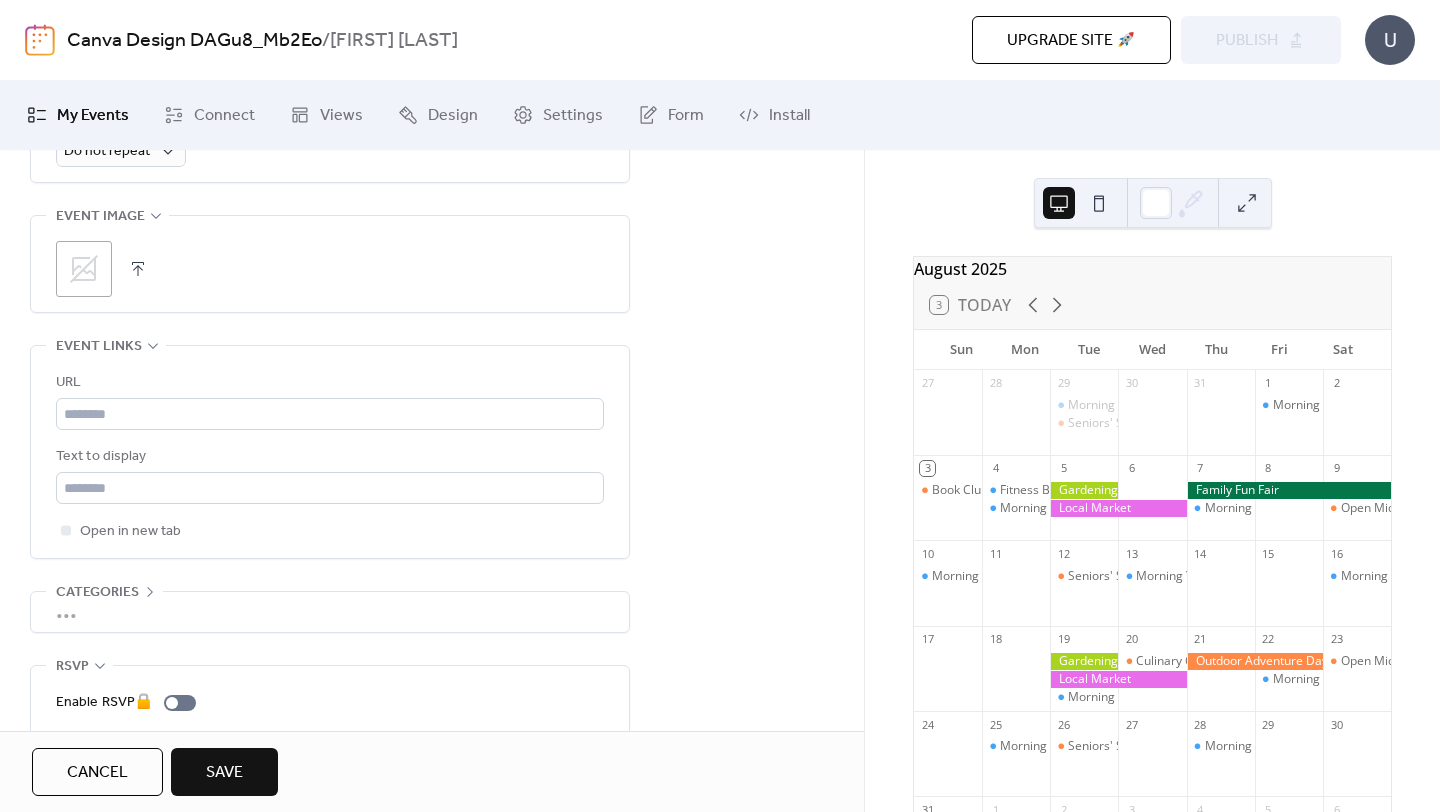scroll, scrollTop: 1059, scrollLeft: 0, axis: vertical 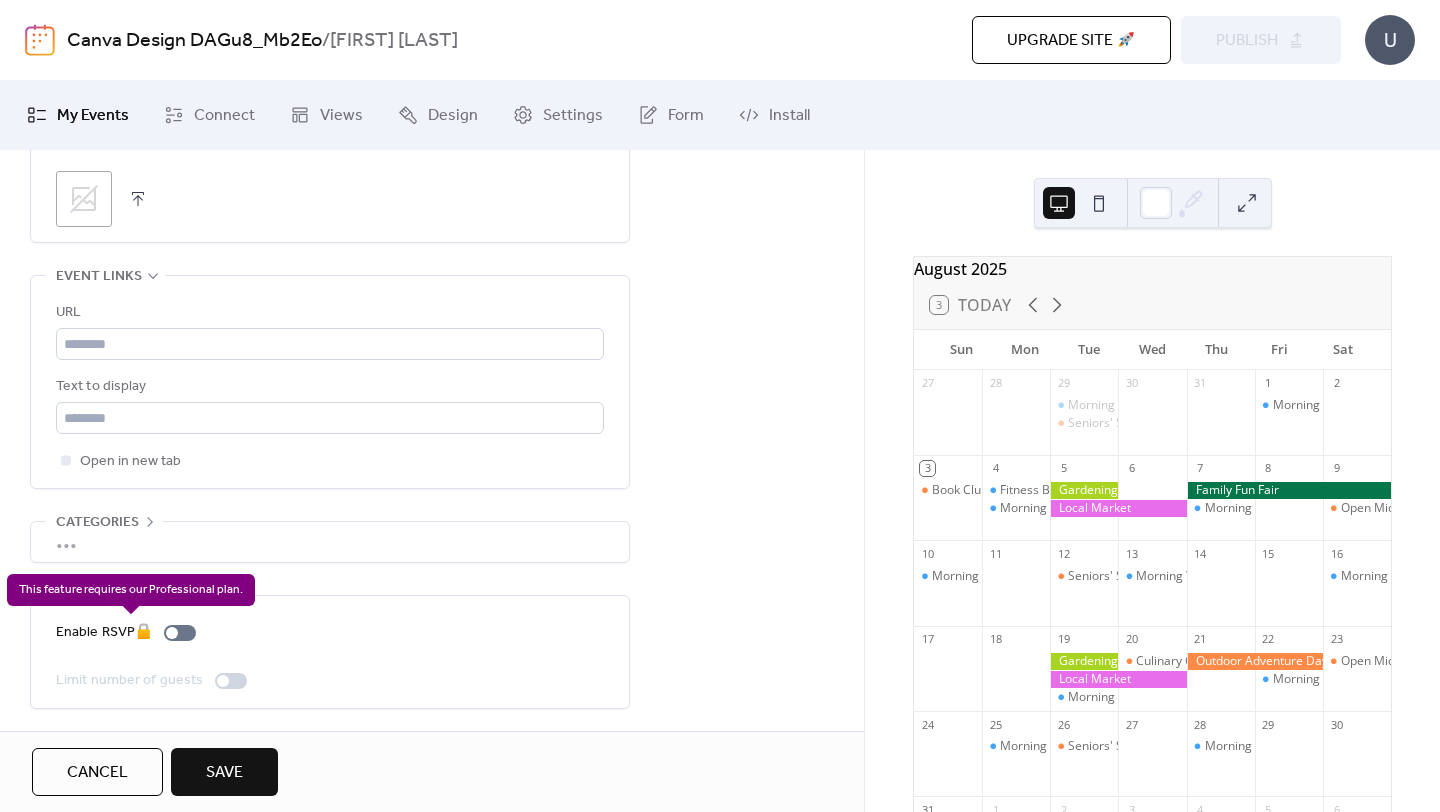 click on "Enable RSVP  🔒" at bounding box center (130, 633) 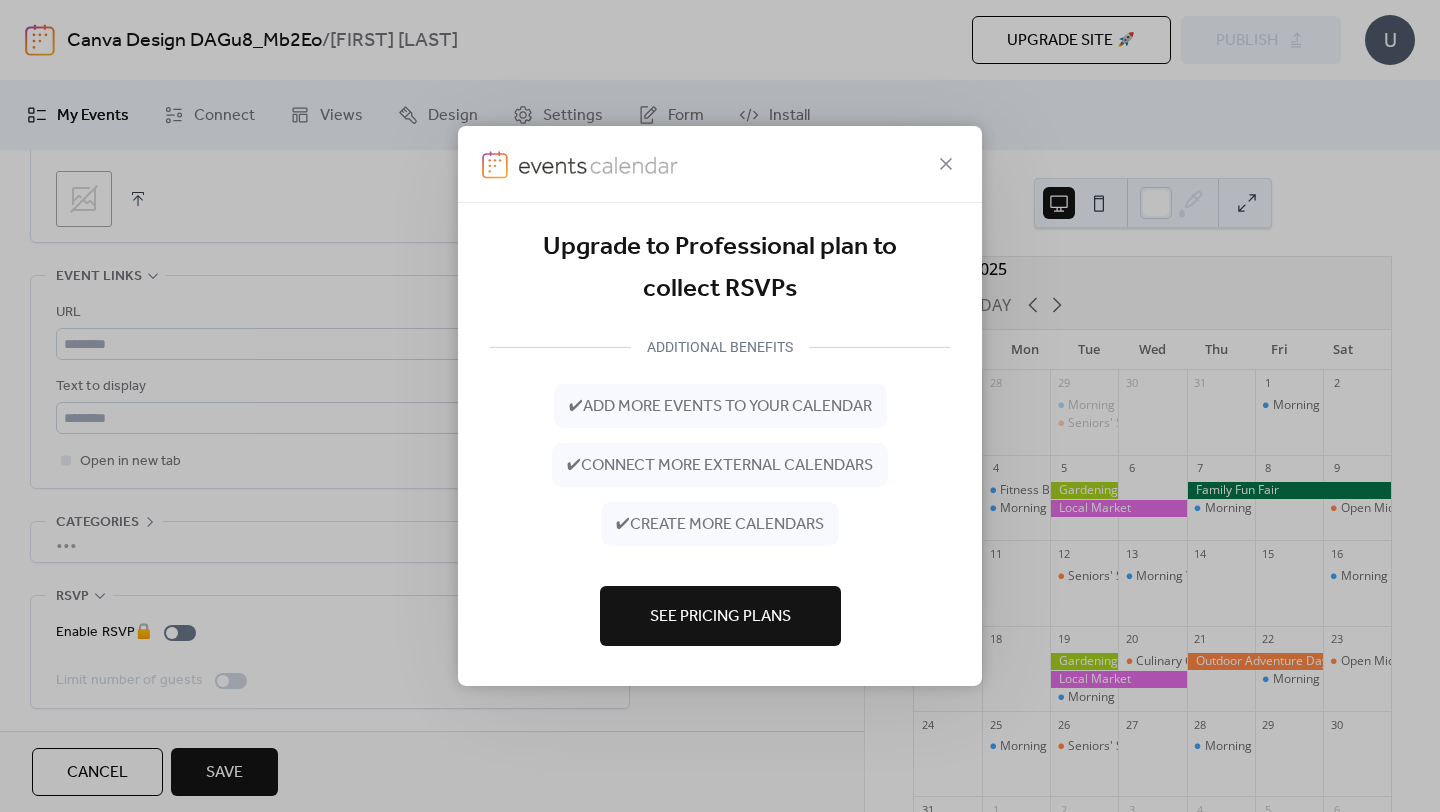 click on "Upgrade to Professional plan to collect RSVPs ADDITIONAL BENEFITS ✔  add more events to your calendar ✔  connect more external calendars ✔  create more calendars See Pricing Plans" at bounding box center [720, 406] 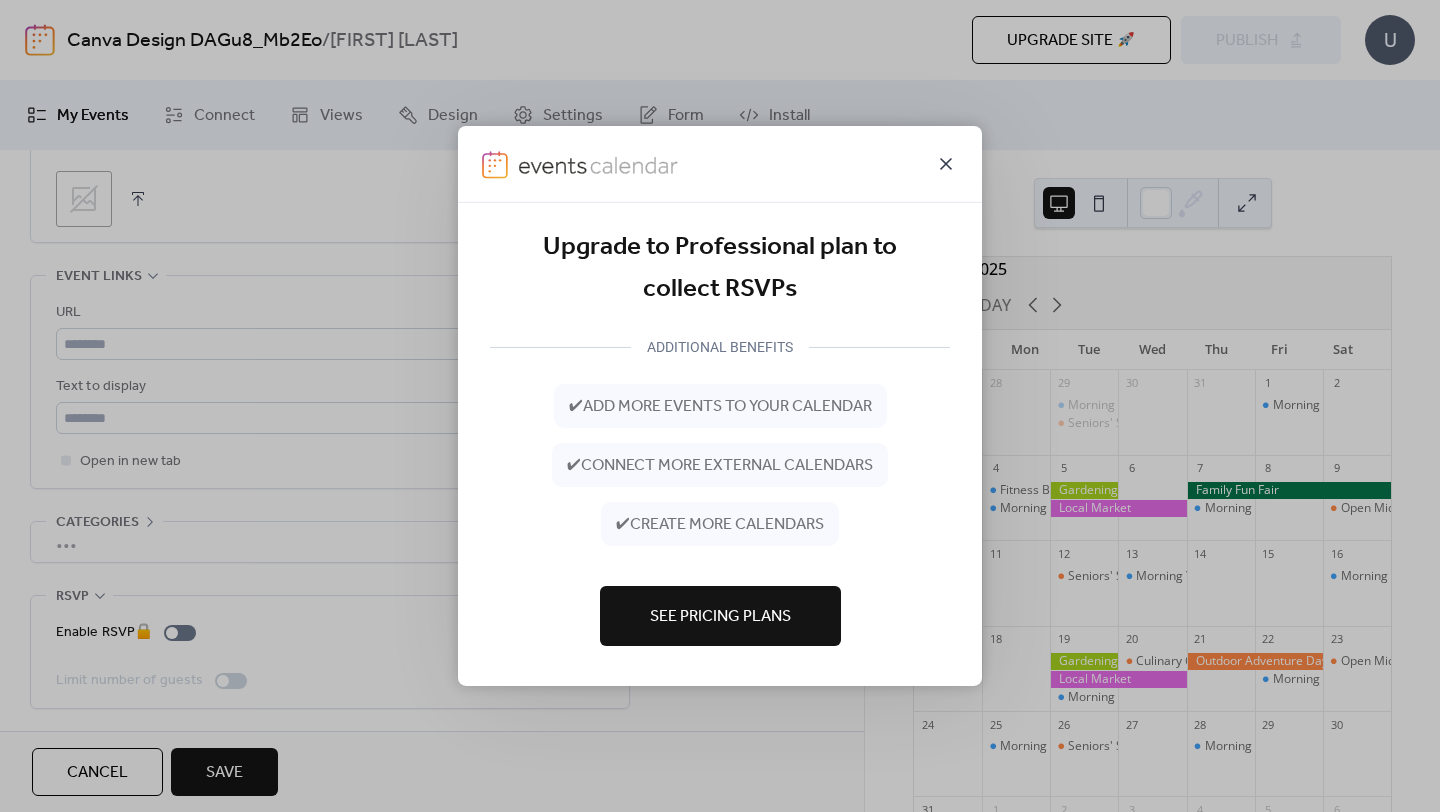 click 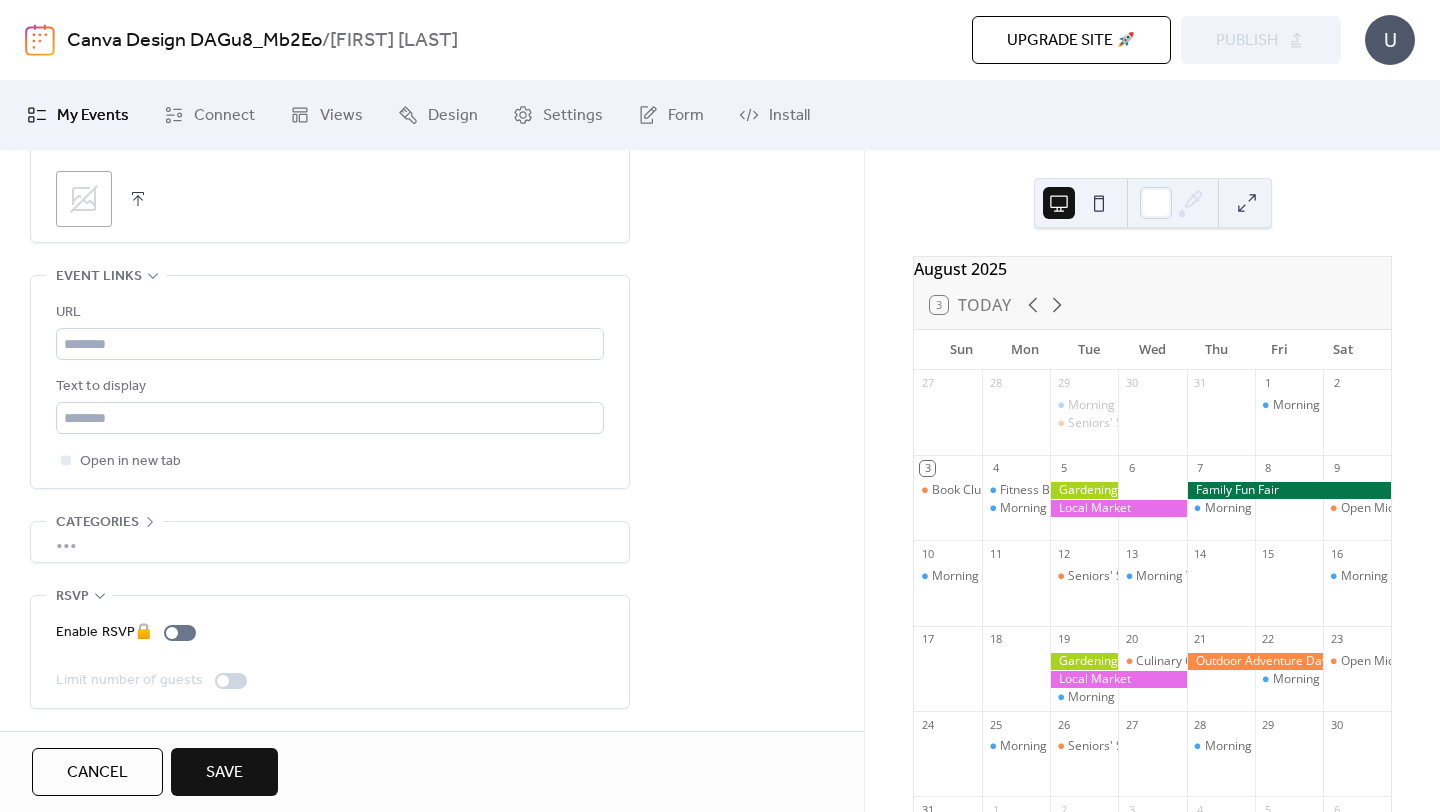 click at bounding box center (1099, 203) 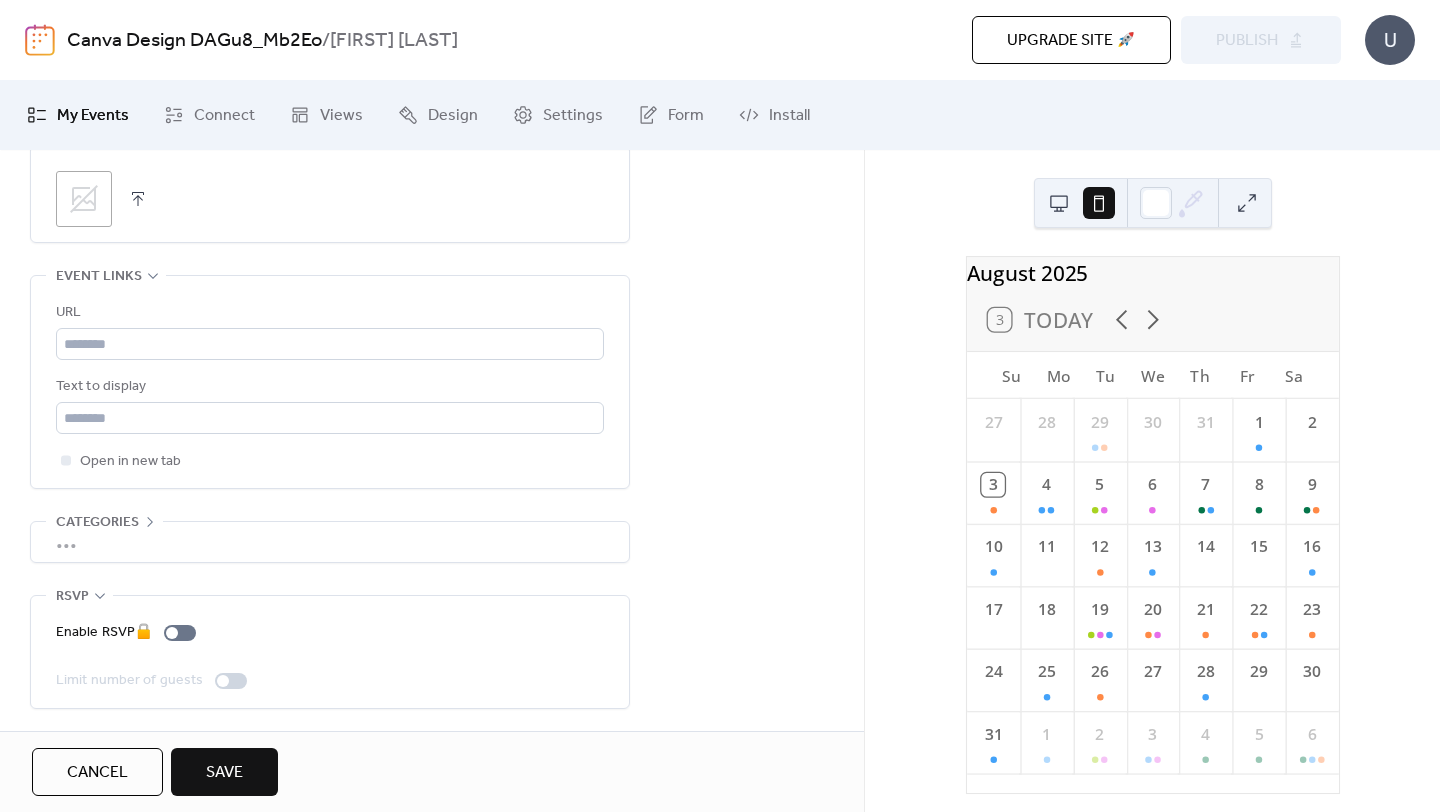 click 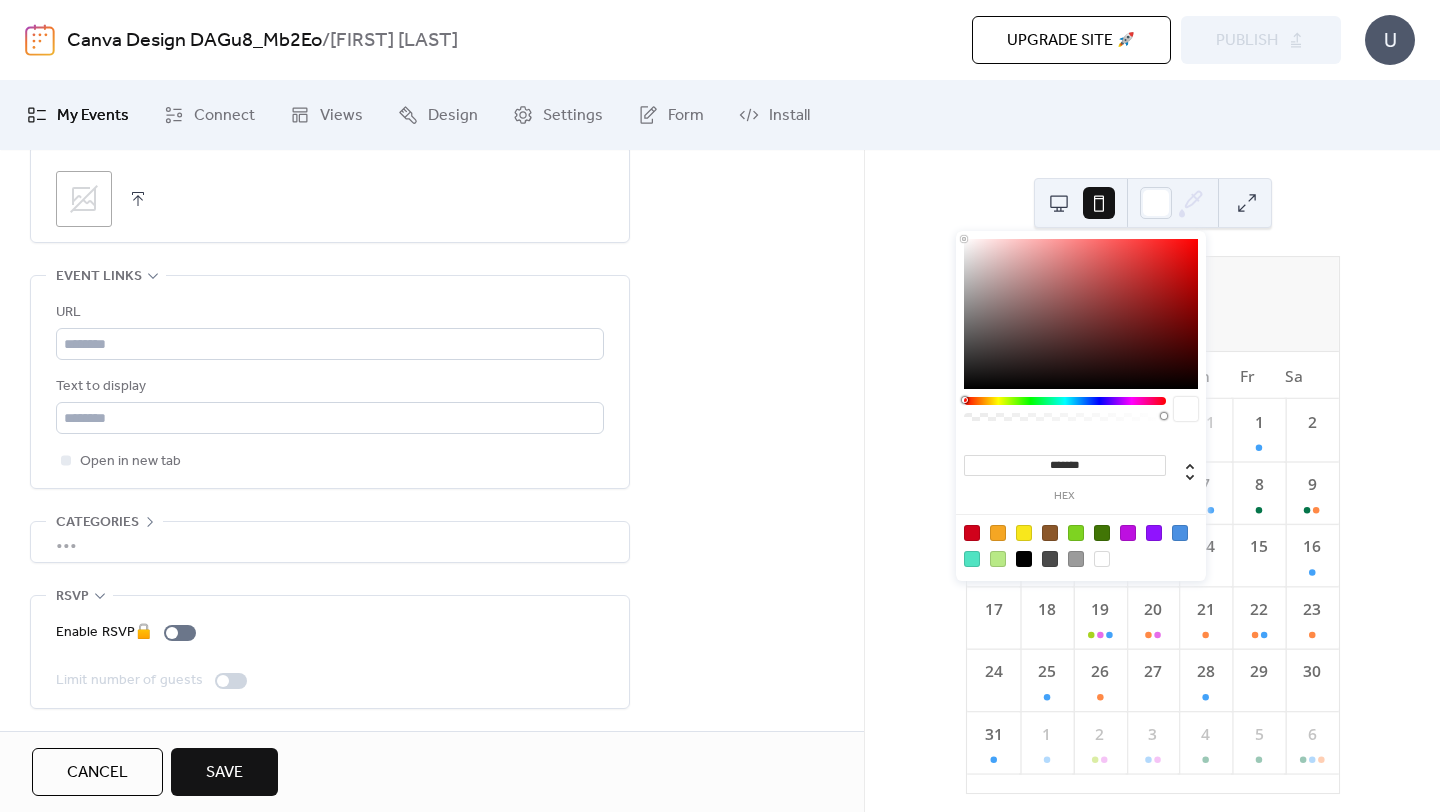 click at bounding box center [1247, 203] 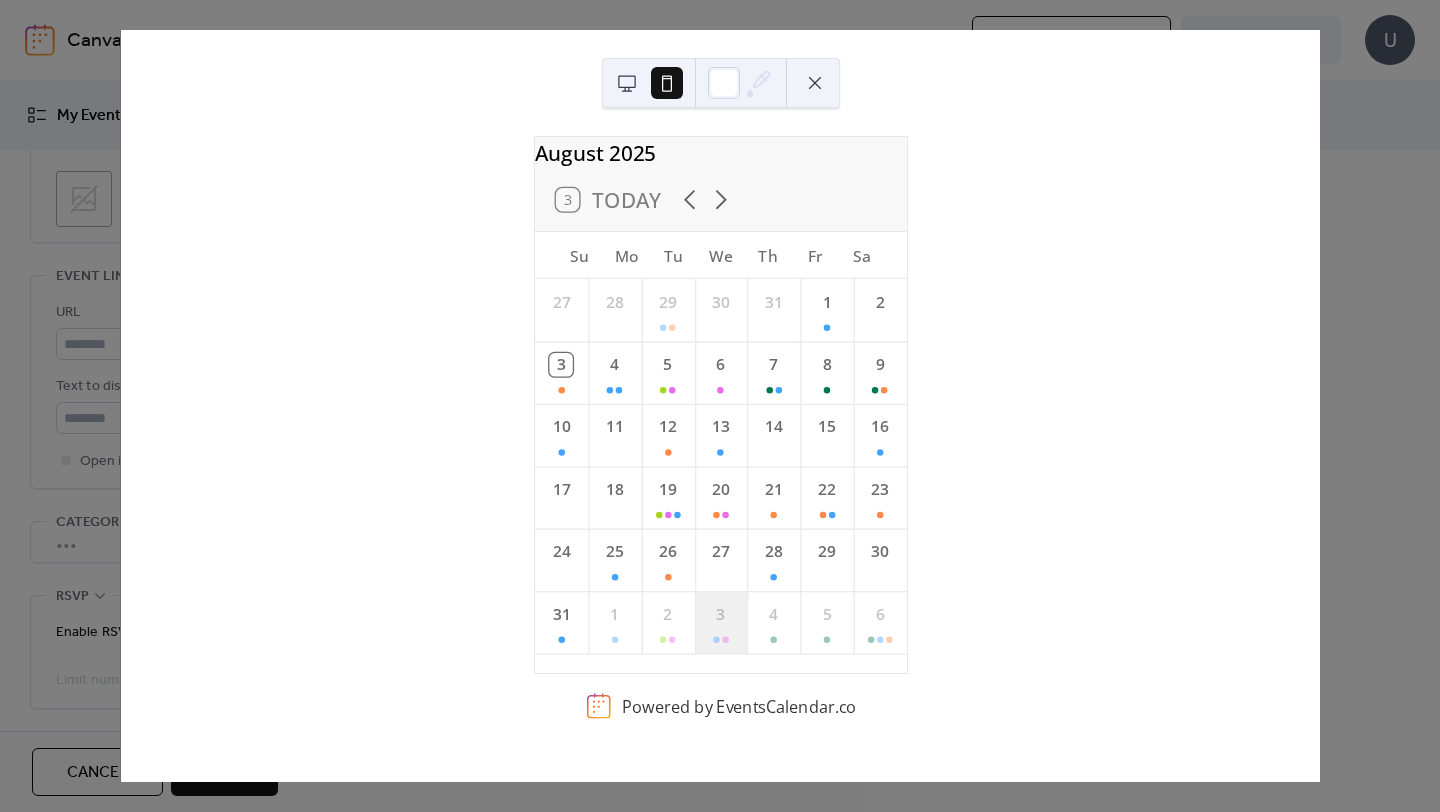 click on "3" at bounding box center (720, 622) 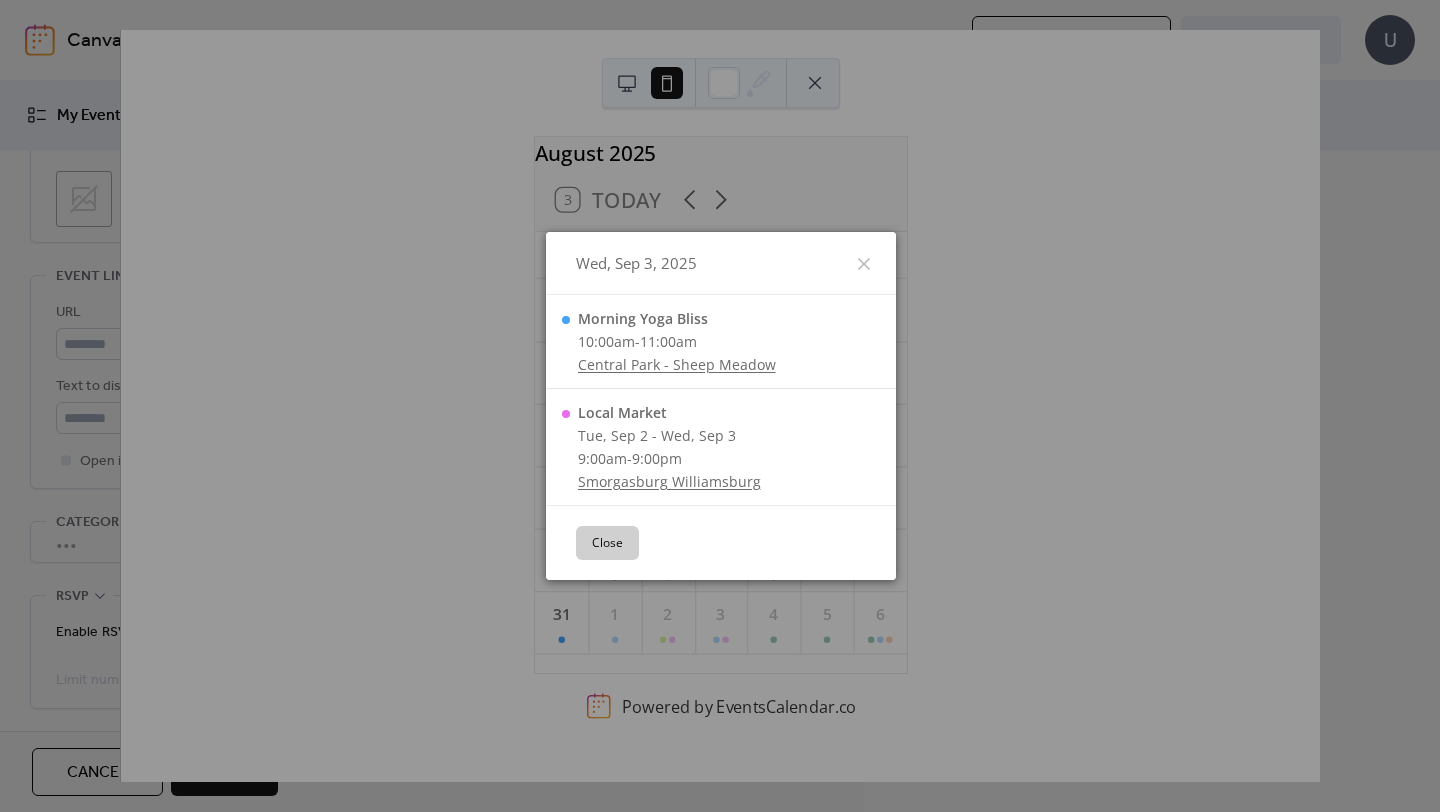 click on "Wed, Sep 3, 2025" at bounding box center (721, 264) 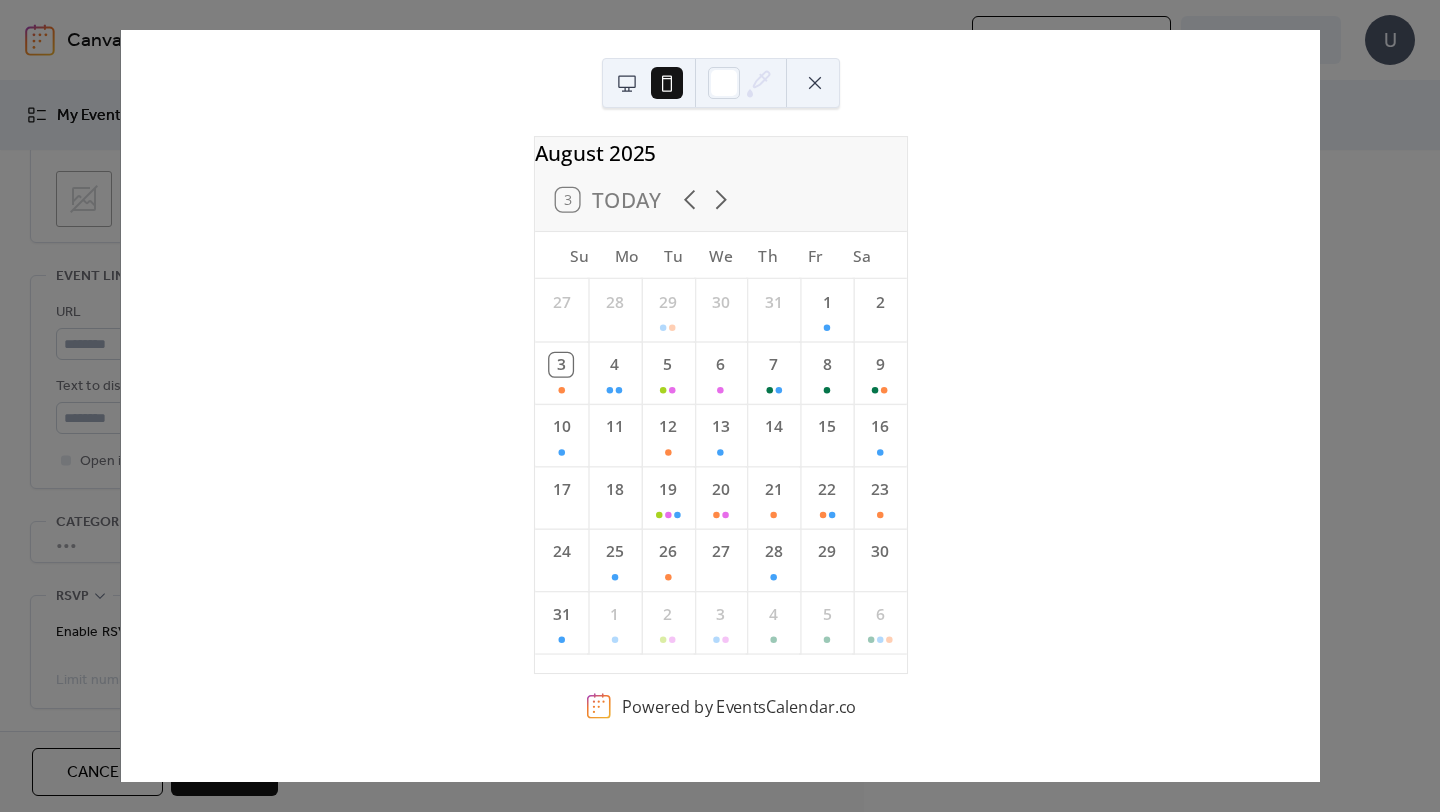 click on "August 2025 3 Today Su Mo Tu We Th Fr Sa 27 28 29 30 31 1 2 3 4 5 6 7 8 9 10 11 12 13 14 15 16 17 18 19 20 21 22 23 24 25 26 27 28 29 30 31 1 2 3 4 5 6 Powered by EventsCalendar.co" at bounding box center [720, 406] 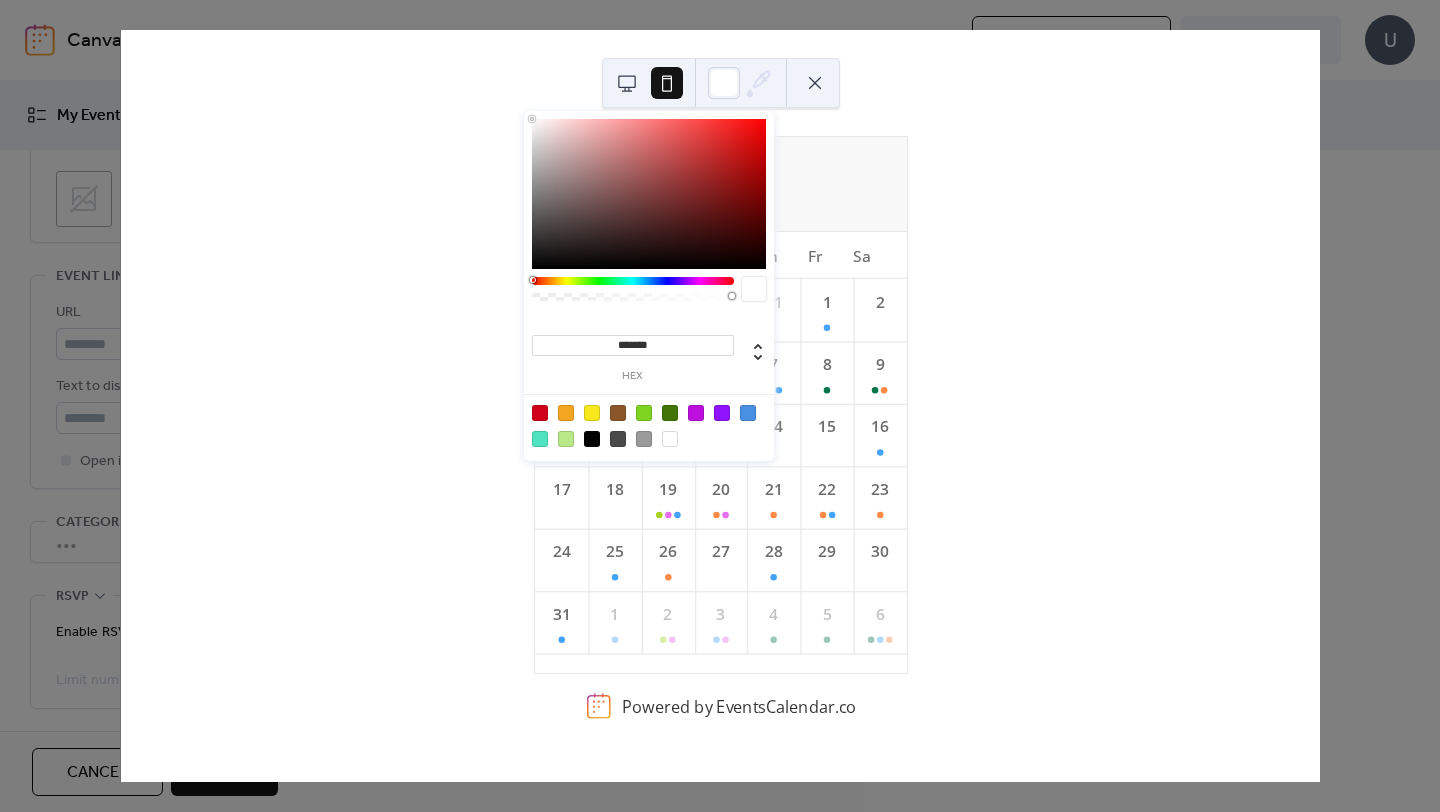 click on "**********" at bounding box center (720, 406) 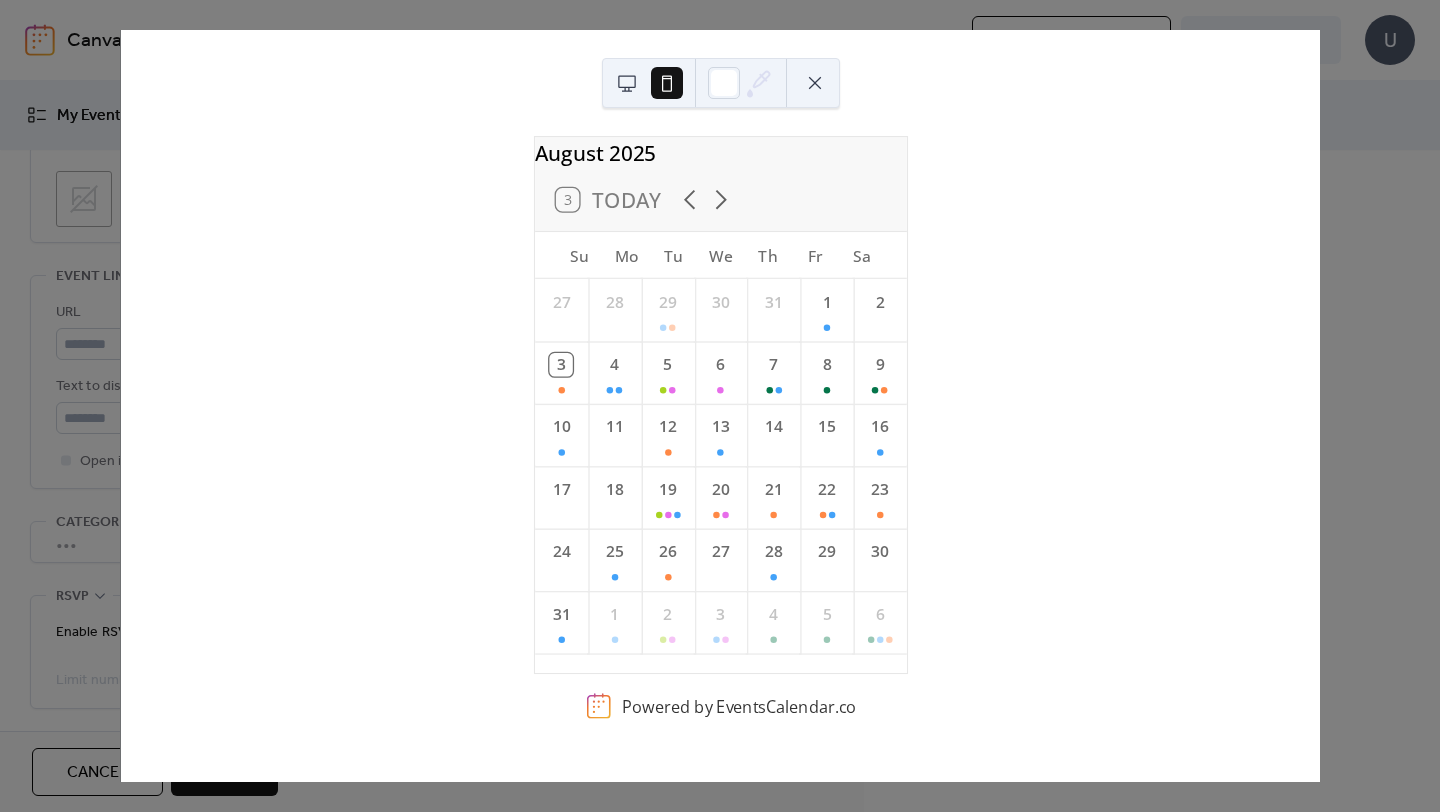 click at bounding box center [815, 83] 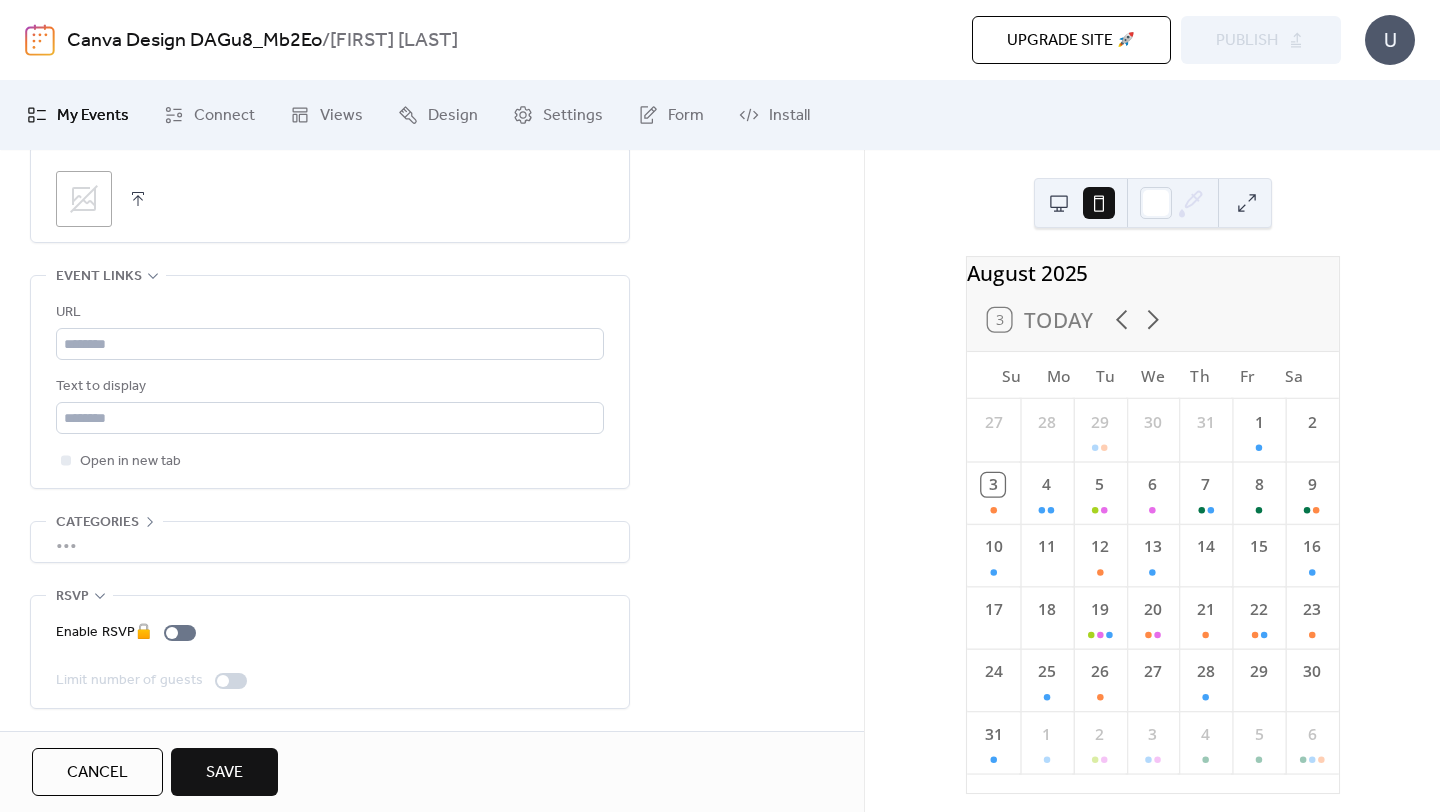 scroll, scrollTop: 56, scrollLeft: 0, axis: vertical 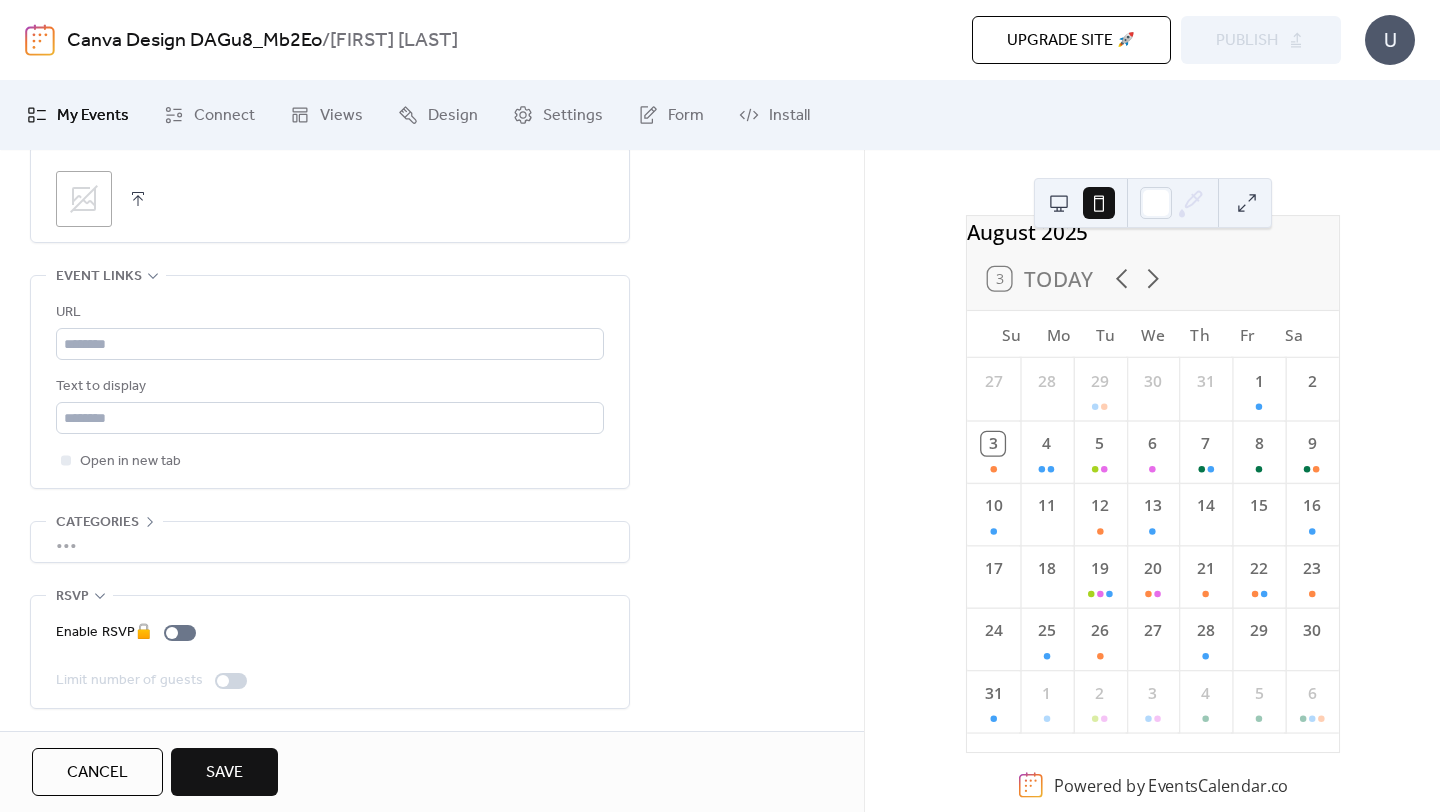 click on "Save" at bounding box center [224, 773] 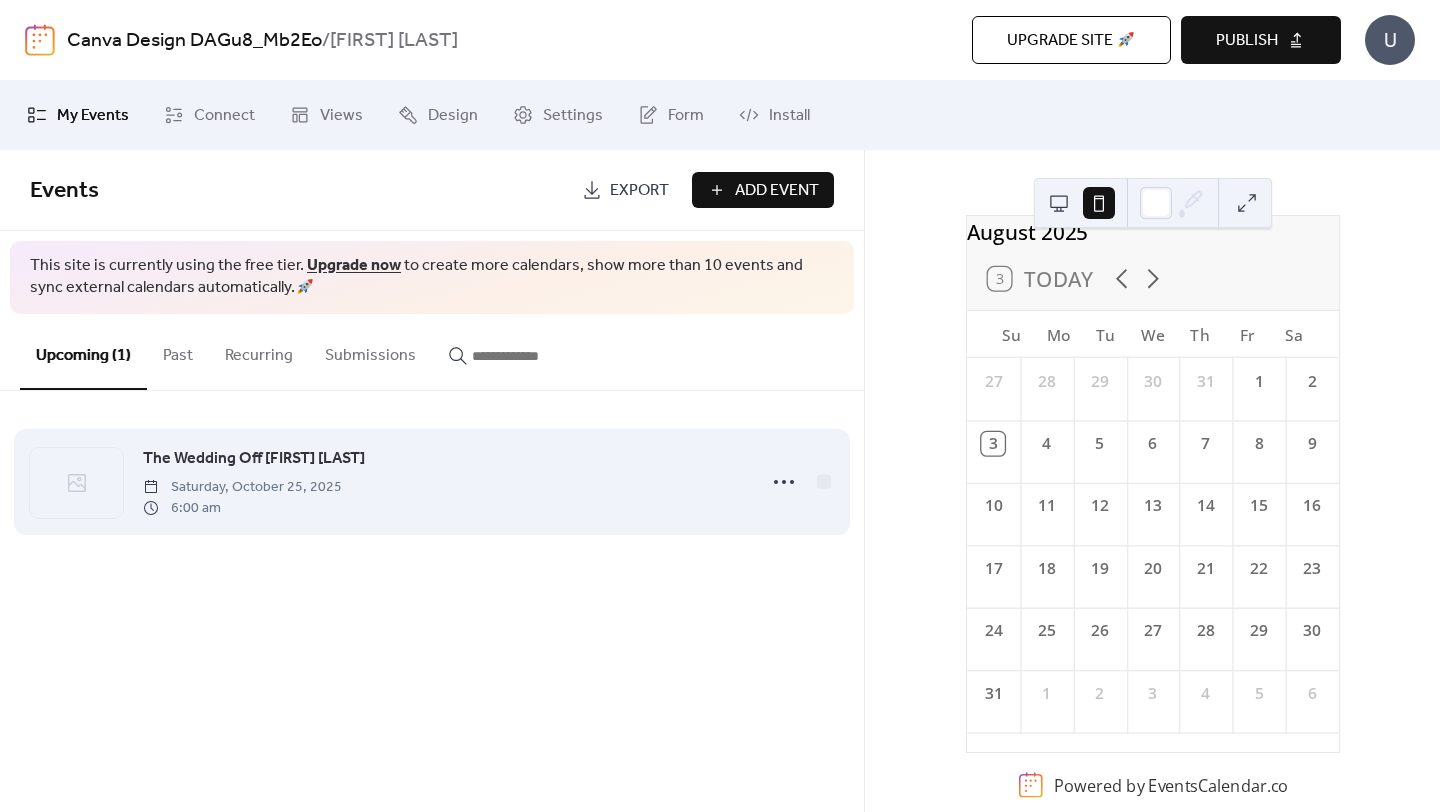 click on "The Wedding Off [FIRST] [LAST] Saturday, October 25, 2025 6:00 am" at bounding box center [443, 482] 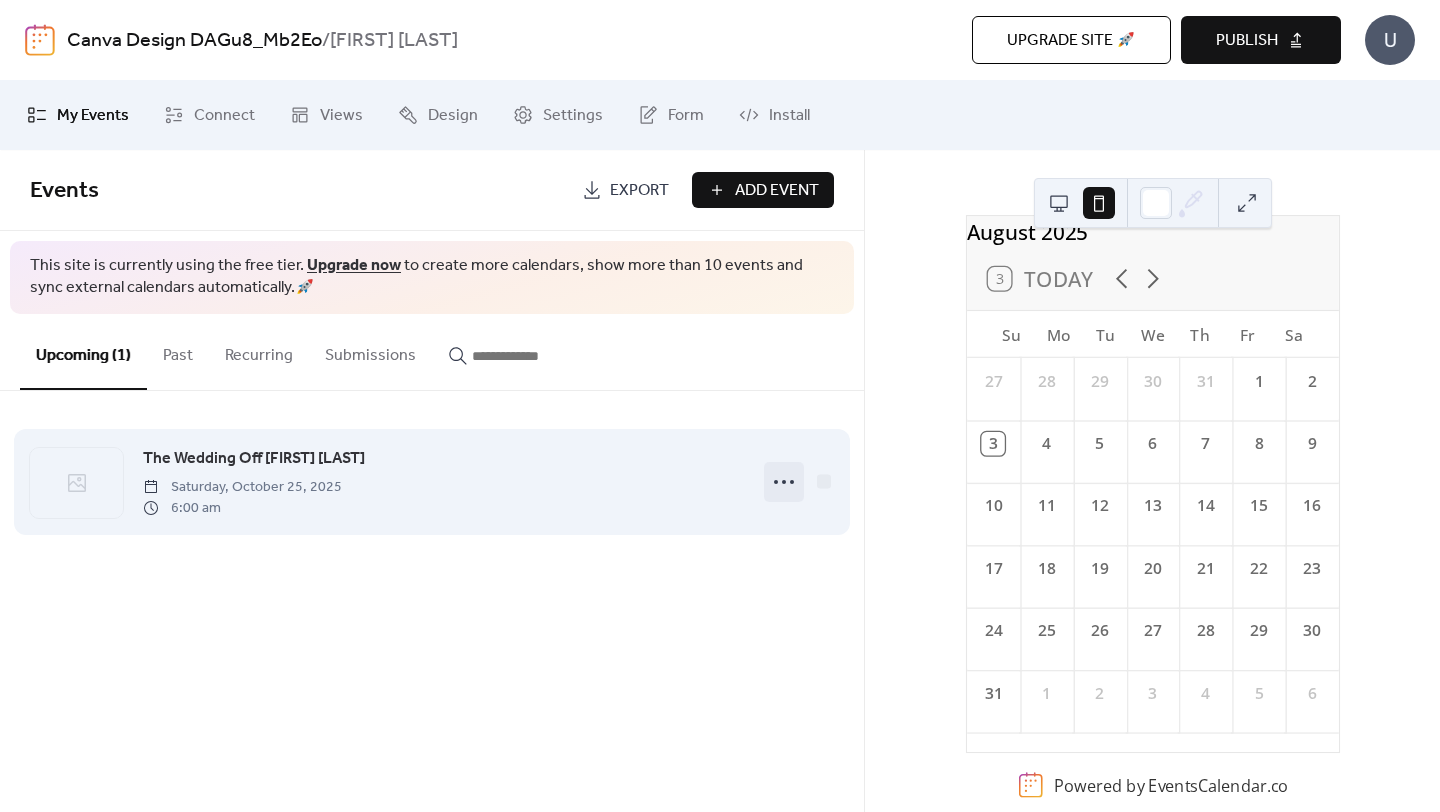 click 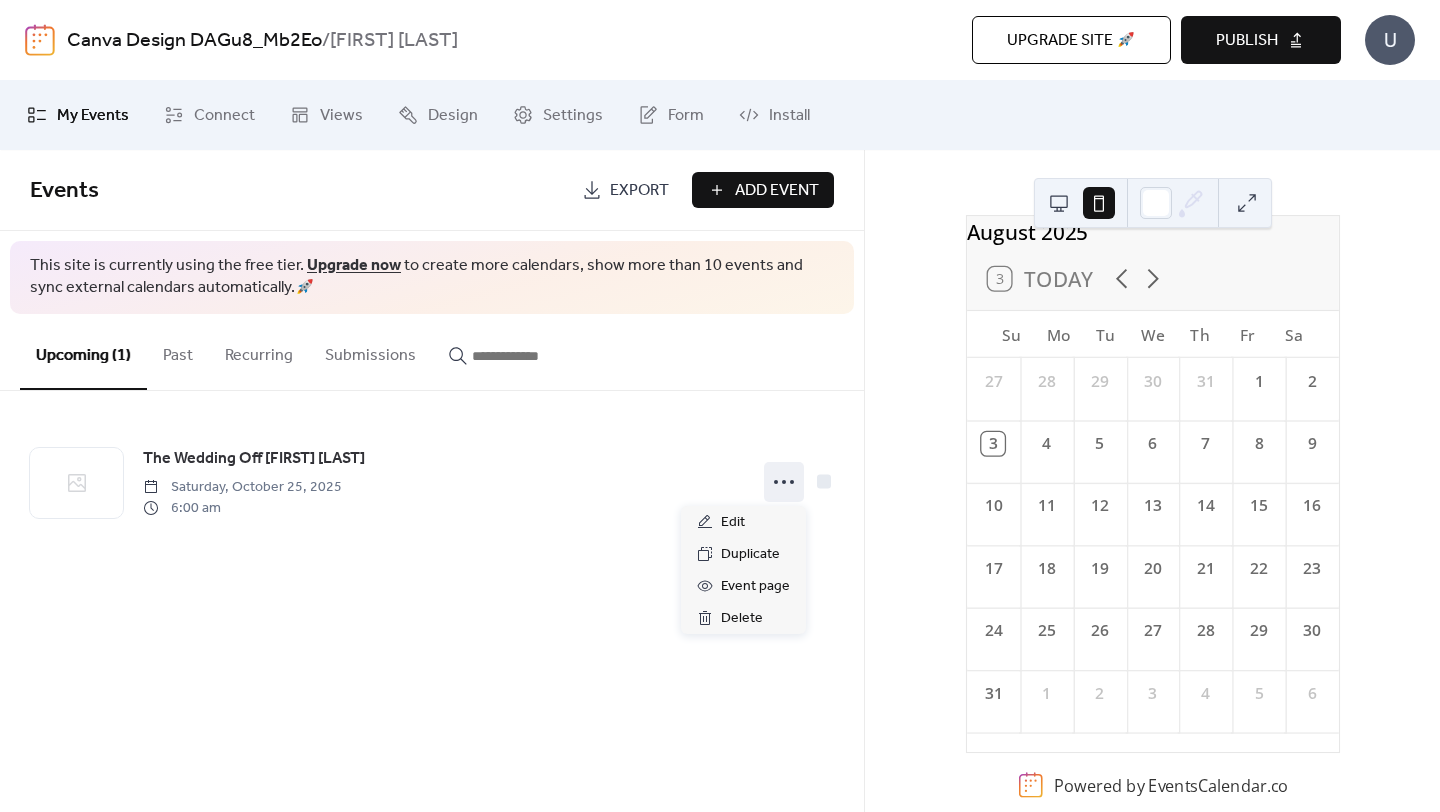 click on "Publish" at bounding box center (1247, 41) 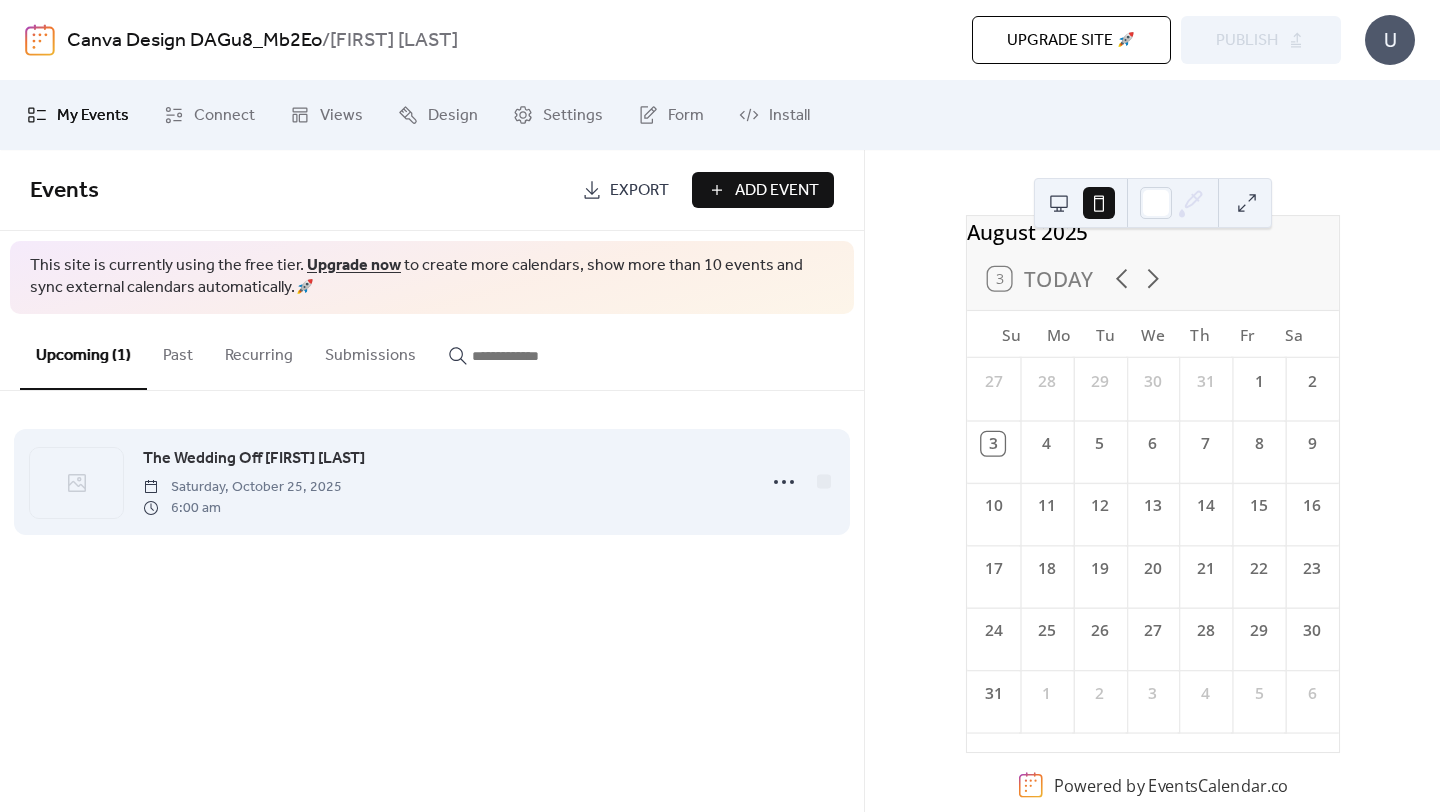 drag, startPoint x: 433, startPoint y: 456, endPoint x: 135, endPoint y: 457, distance: 298.00168 